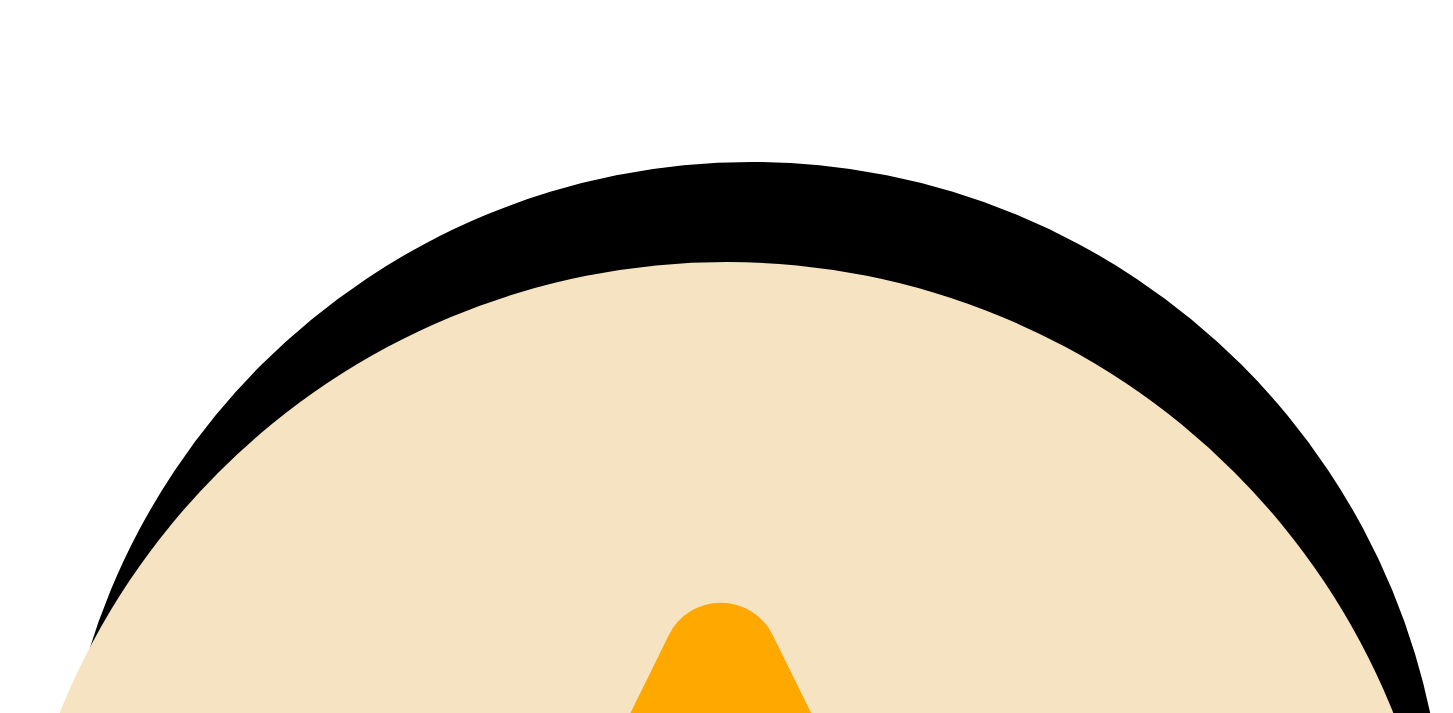 scroll, scrollTop: 0, scrollLeft: 0, axis: both 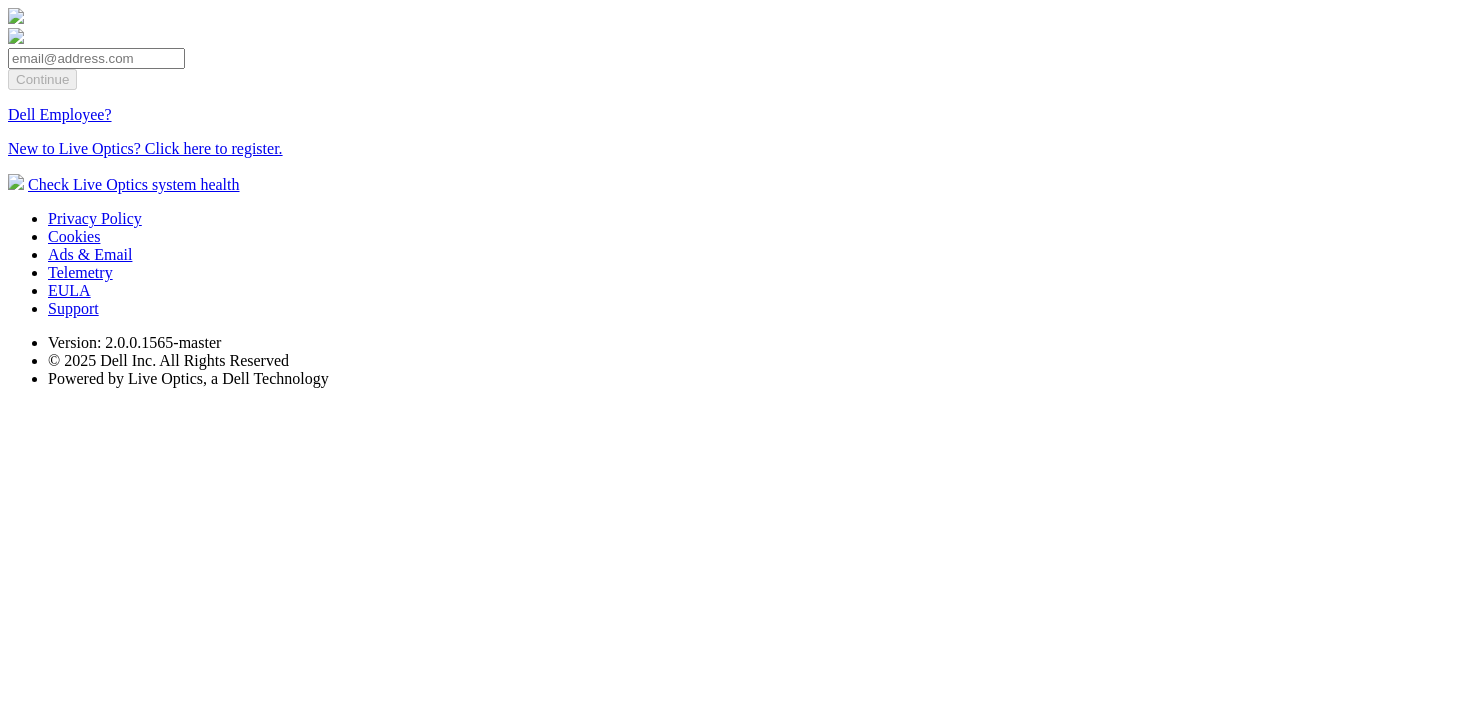 drag, startPoint x: 90, startPoint y: 93, endPoint x: 677, endPoint y: 251, distance: 607.8923 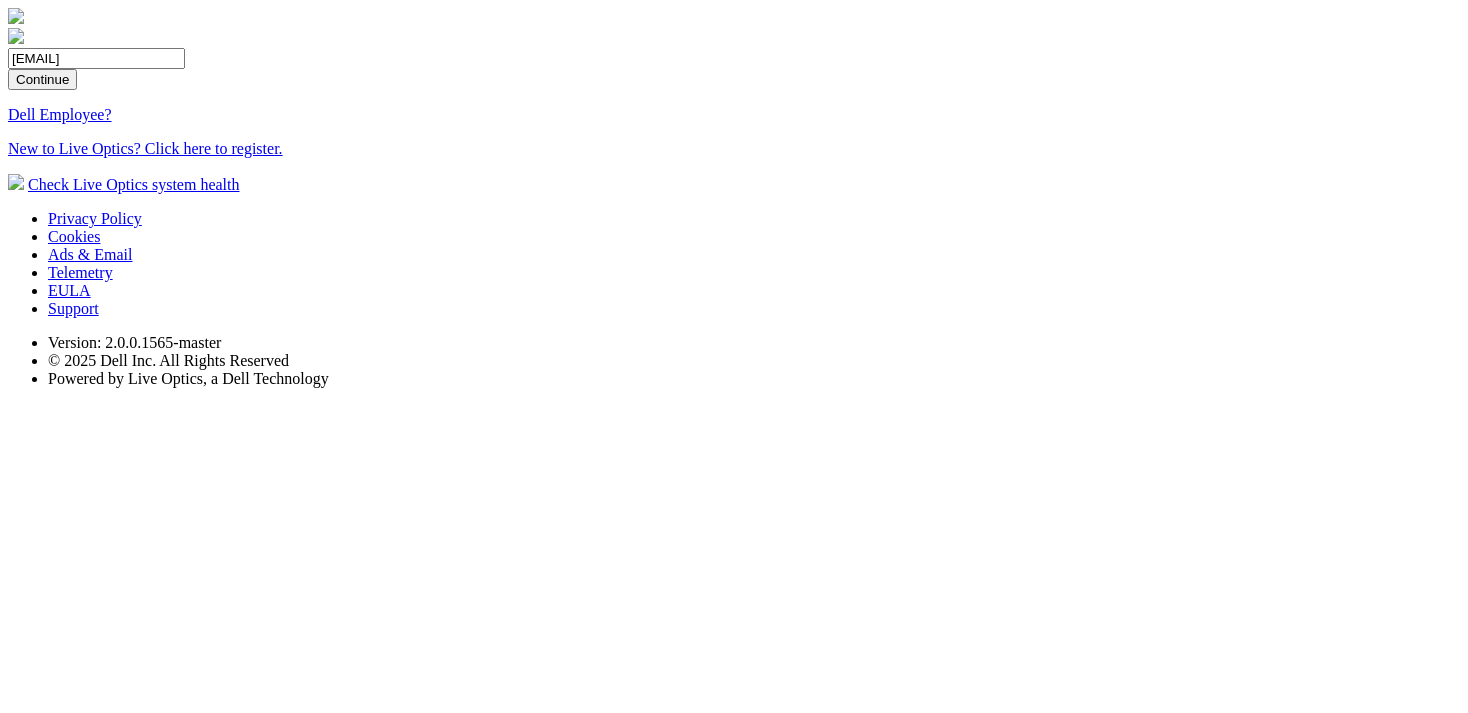 click on "Continue" at bounding box center [42, 79] 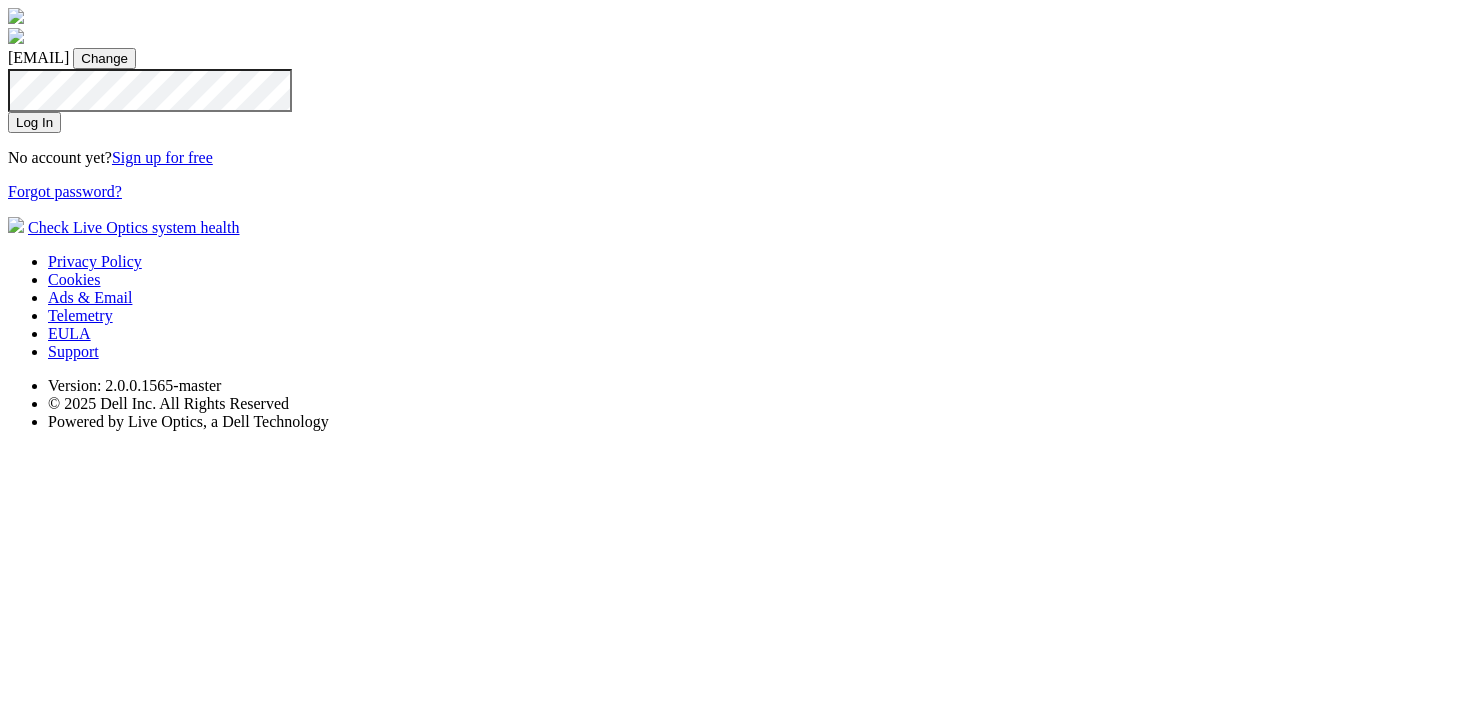click on "Log In" at bounding box center (34, 122) 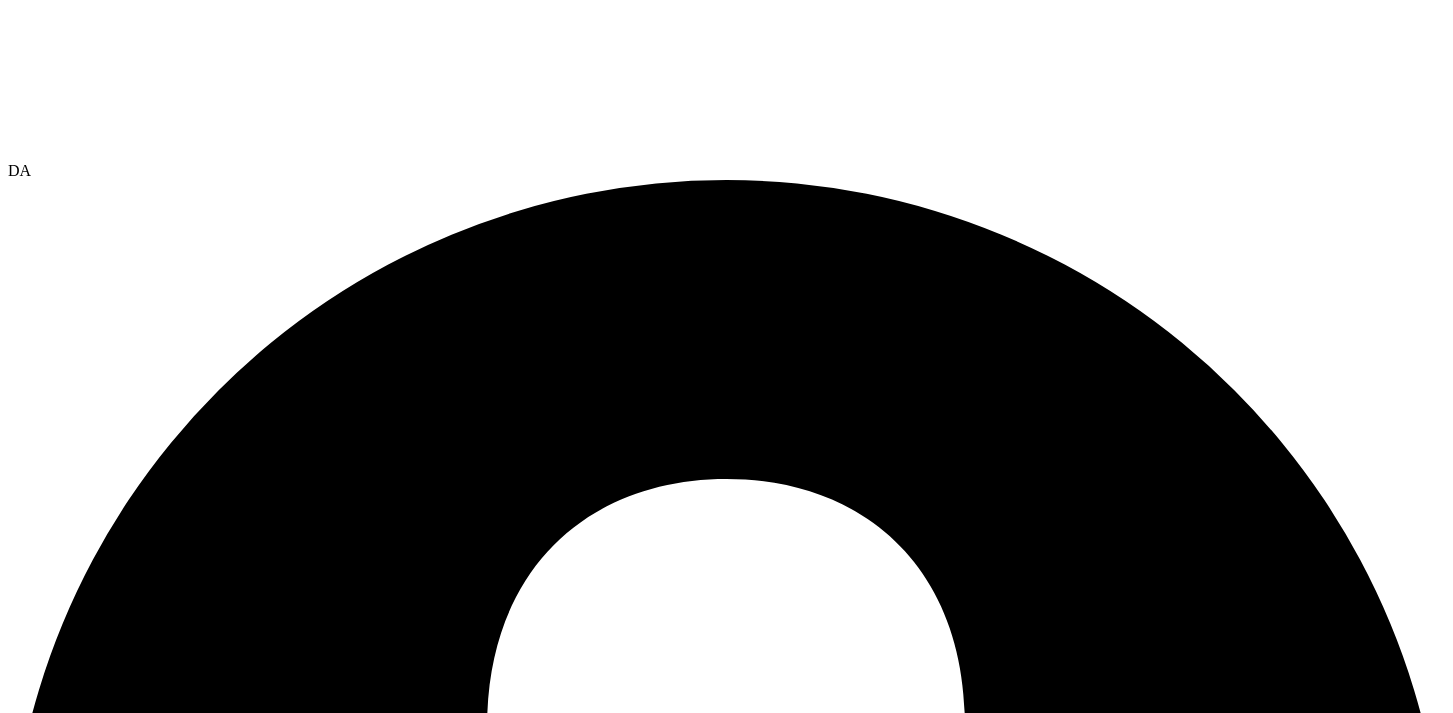 scroll, scrollTop: 0, scrollLeft: 0, axis: both 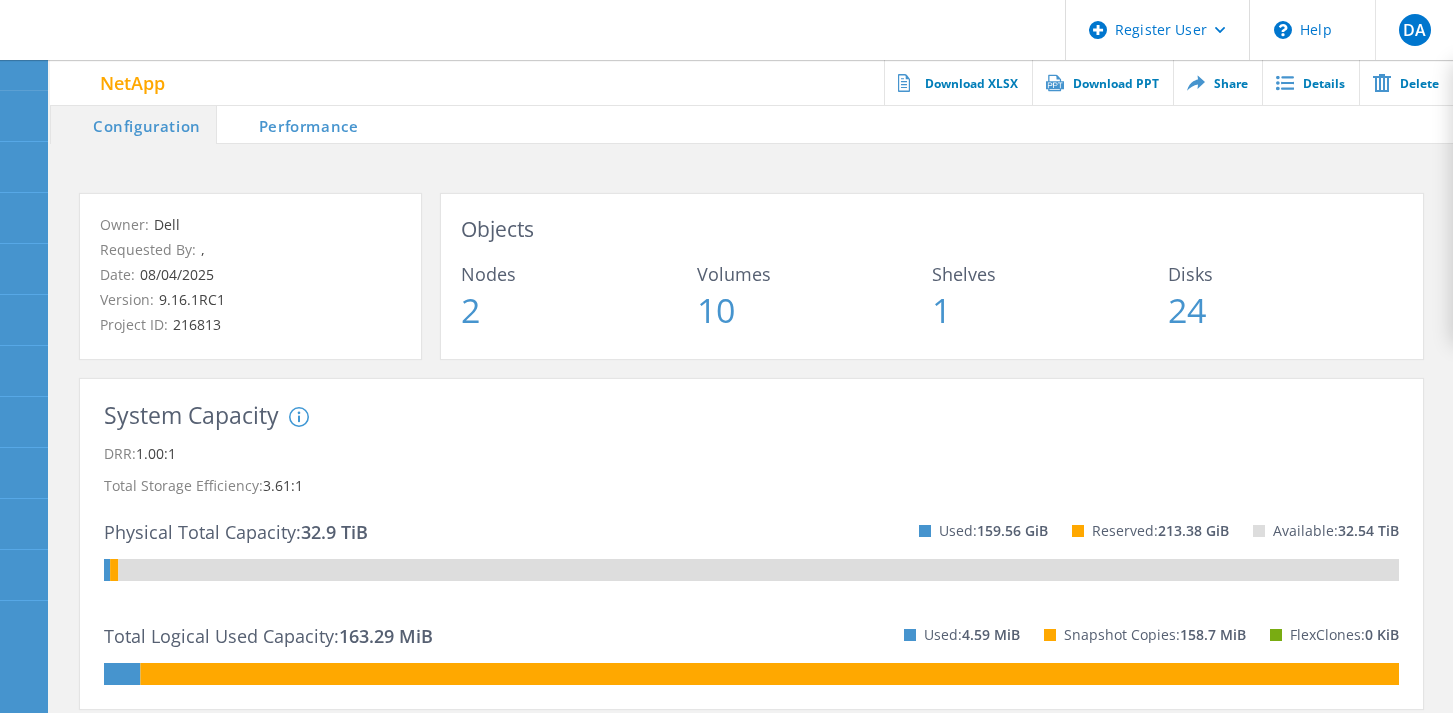 click on "Owner:  Dell  Requested By:  ,  Date:  08/04/2025 Version:  9.16.1RC1 Project ID:  216813 Objects Nodes 2 Volumes 10 Shelves 1 Disks 24" 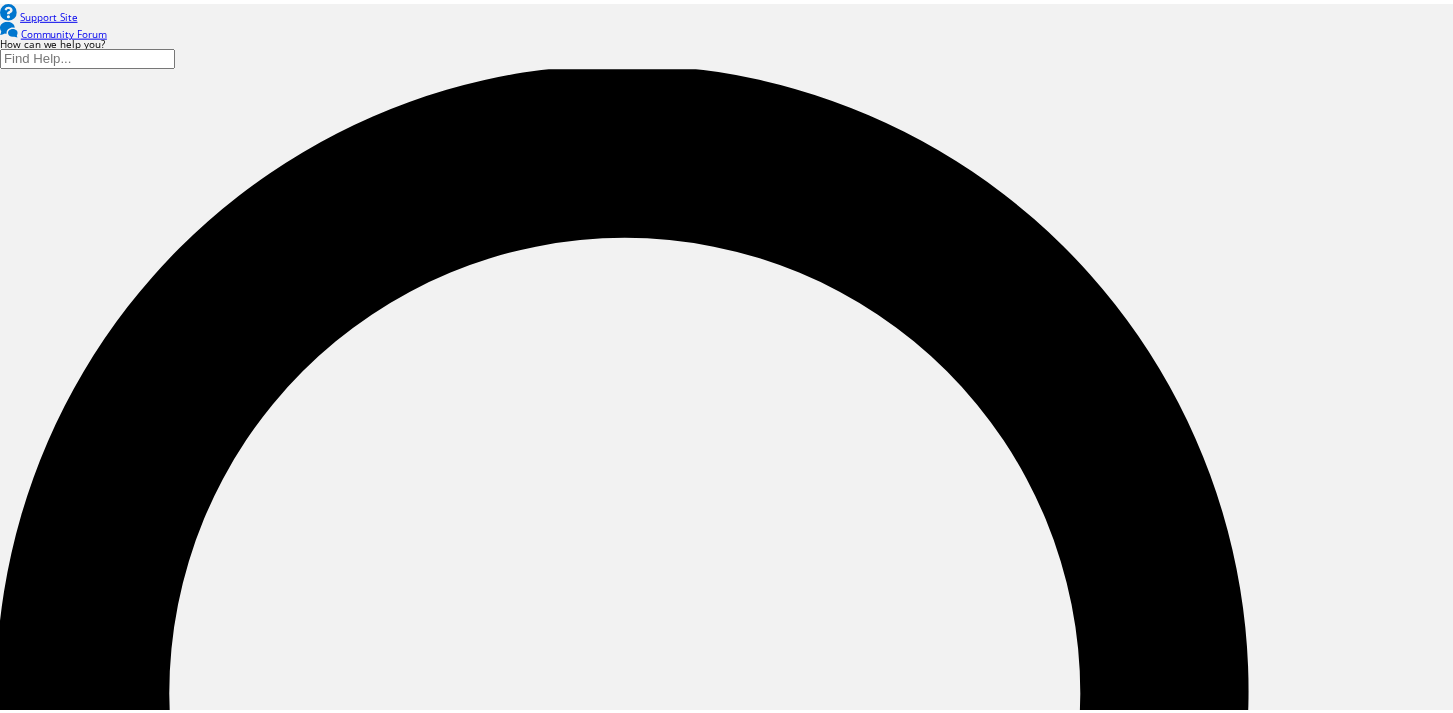 scroll, scrollTop: 0, scrollLeft: 0, axis: both 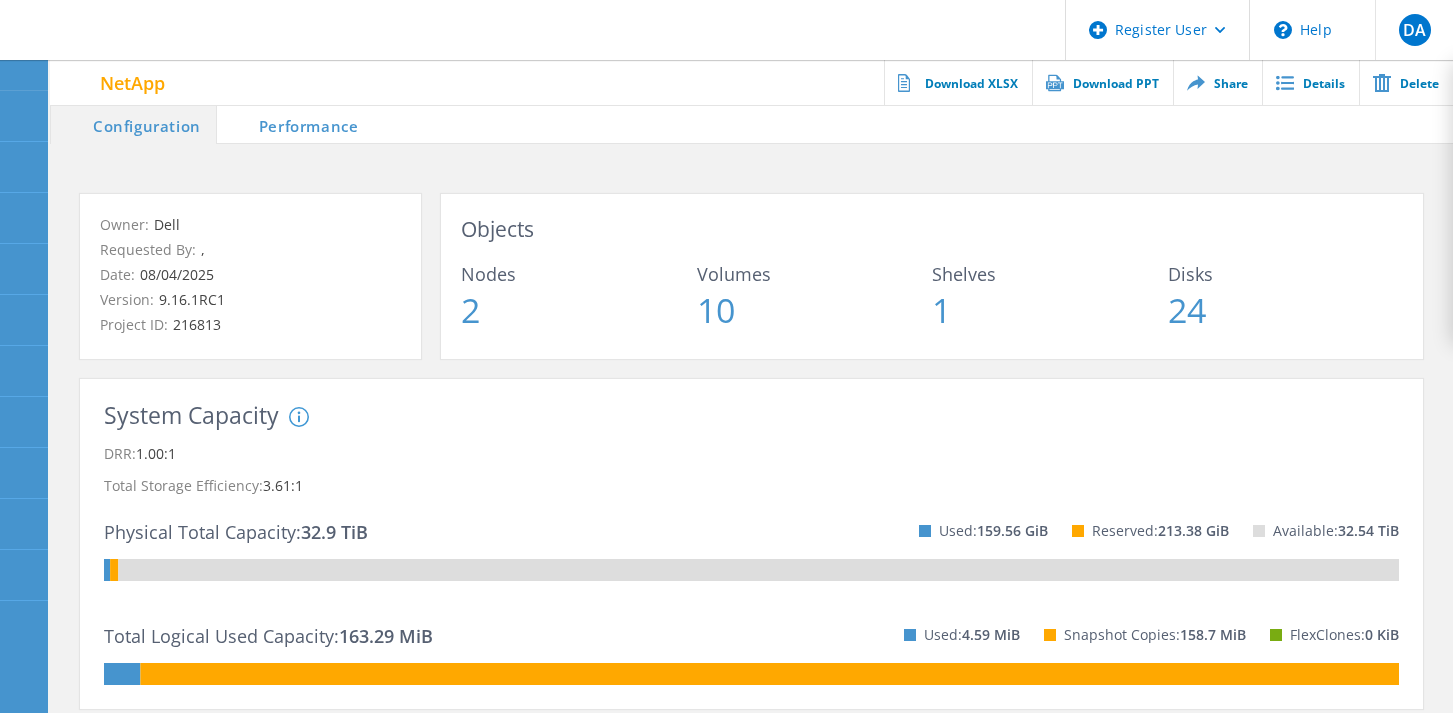 click on "Register User  \n   Help  Explore Helpful Articles Contact Support DA Dell Admin User Dell Admin [EMAIL] Dell  My Profile Log Out" at bounding box center (726, 30) 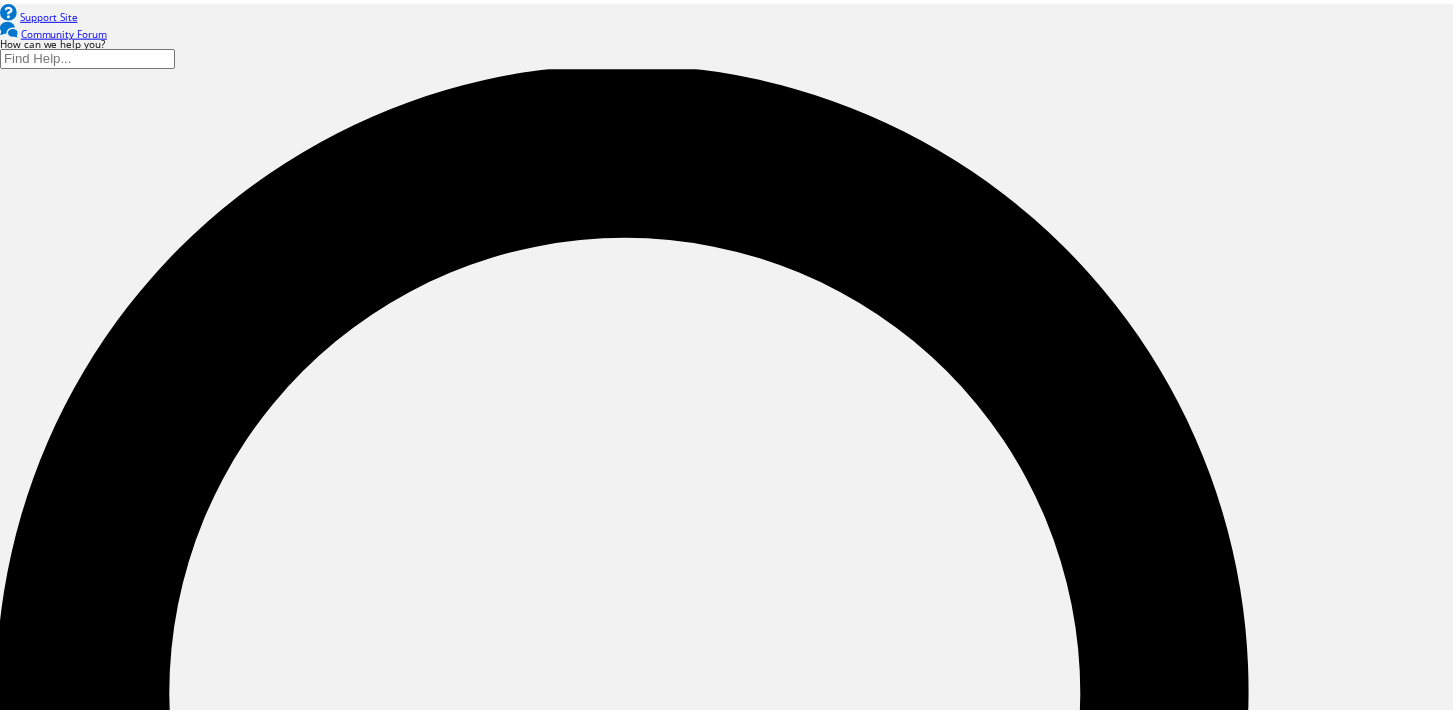scroll, scrollTop: 0, scrollLeft: 0, axis: both 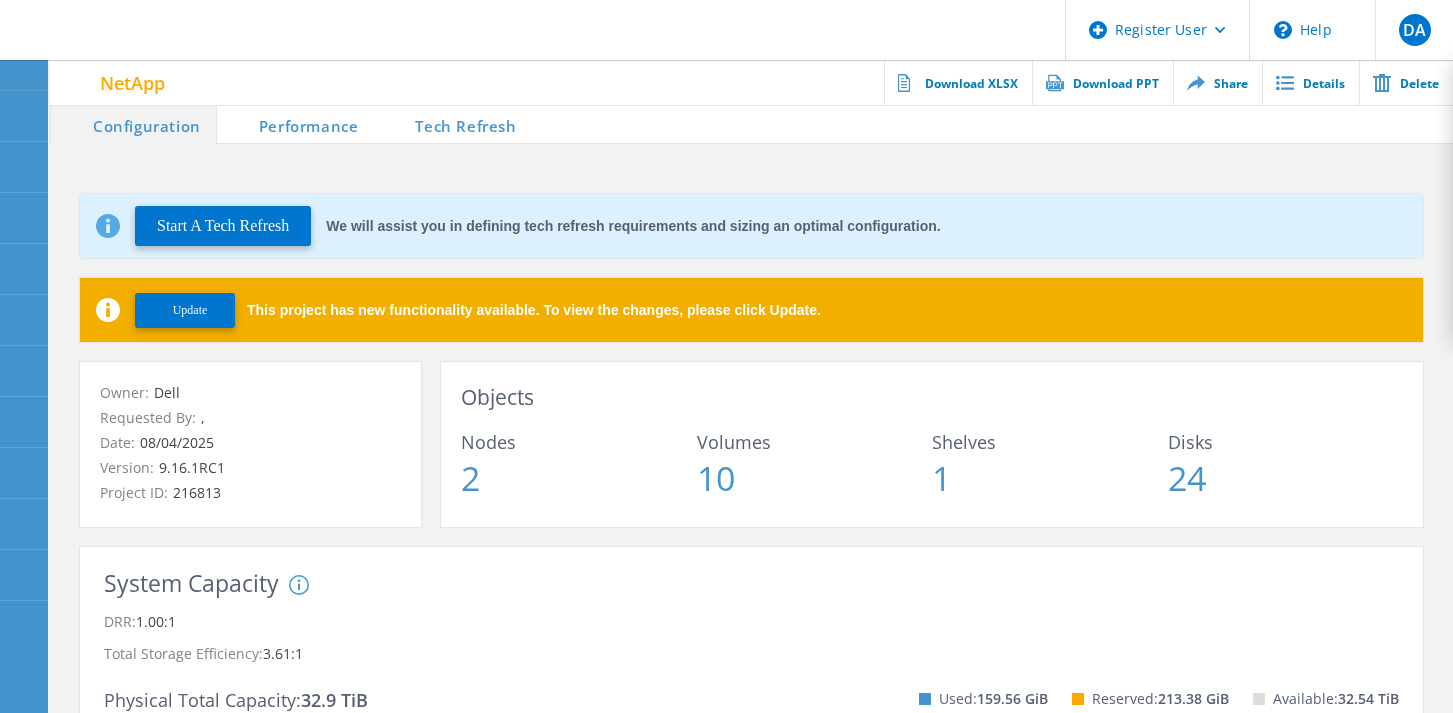 click on "Start A Tech Refresh
We will assist you in defining tech refresh requirements and sizing an optimal configuration.  Update   This project has new functionality available. To view the changes, please click Update.   Owner:  Dell  Requested By:  [FIRST] [LAST],  Date:  [MM]/[DD]/[YYYY] Version:  9.16.1RC1 Project ID:  216813 Objects Nodes 2 Volumes 10 Shelves 1 Disks 24 System Capacity System DRR represents DRR w/o SnapShots and FlexClones for newer OnTap versions that show this field on aggr  show-cumulated-efficiency -all-details  command. For older OnTap versions, System DRR represents the Total Data Reduction Efficiency returned from the same command. ✕ DRR:  1.00:1 Total Storage Efficiency:  3.61:1 Physical Total Capacity:  32.9 TiB Used:  159.56 GiB Reserved:  213.38 GiB Available:  32.54 TiB Total Logical Used Capacity:  163.29 MiB Used:  4.59 MiB Snapshot Copies:  158.7 MiB FlexClones:  0 KiB Features Nodes Disks Aggregates Volumes Features Installed Installed, not used for 6 months Not Installed/Never Used Node Name" 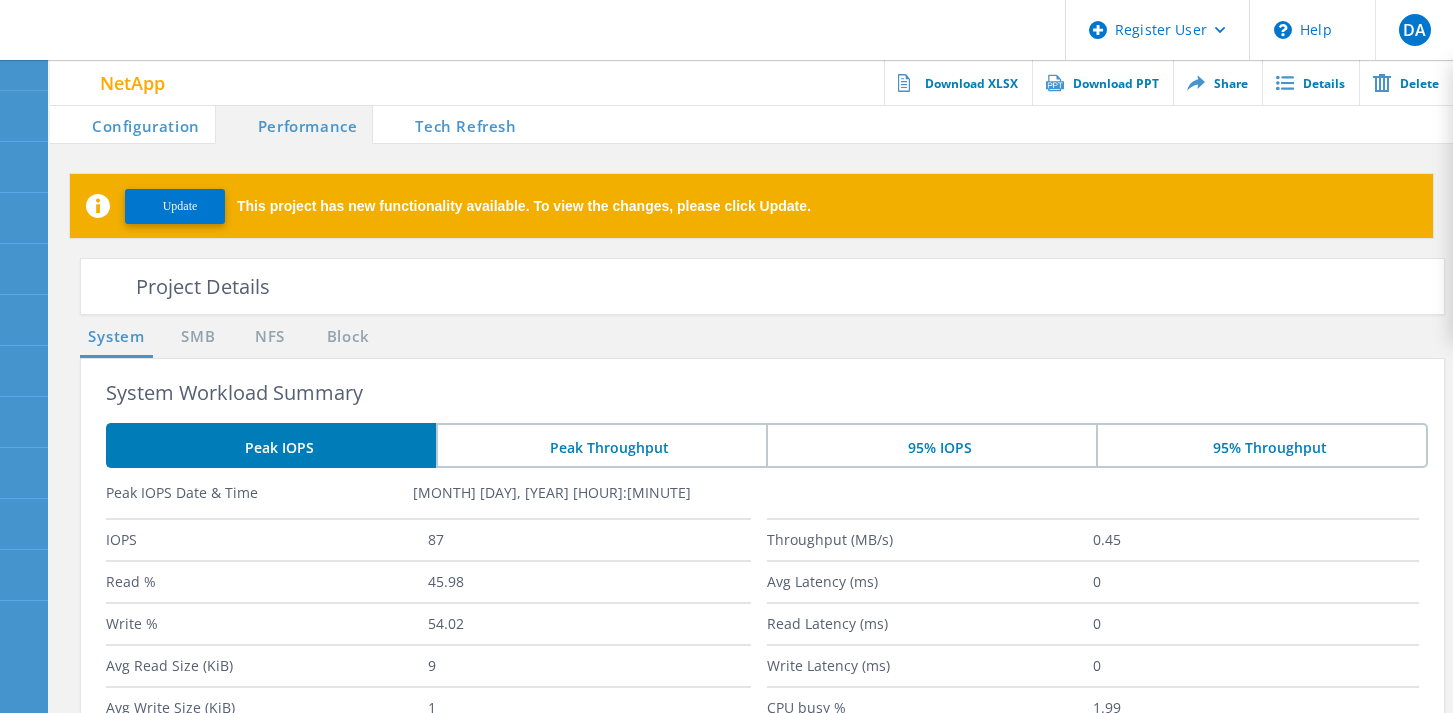click on "Tech Refresh" at bounding box center (452, 124) 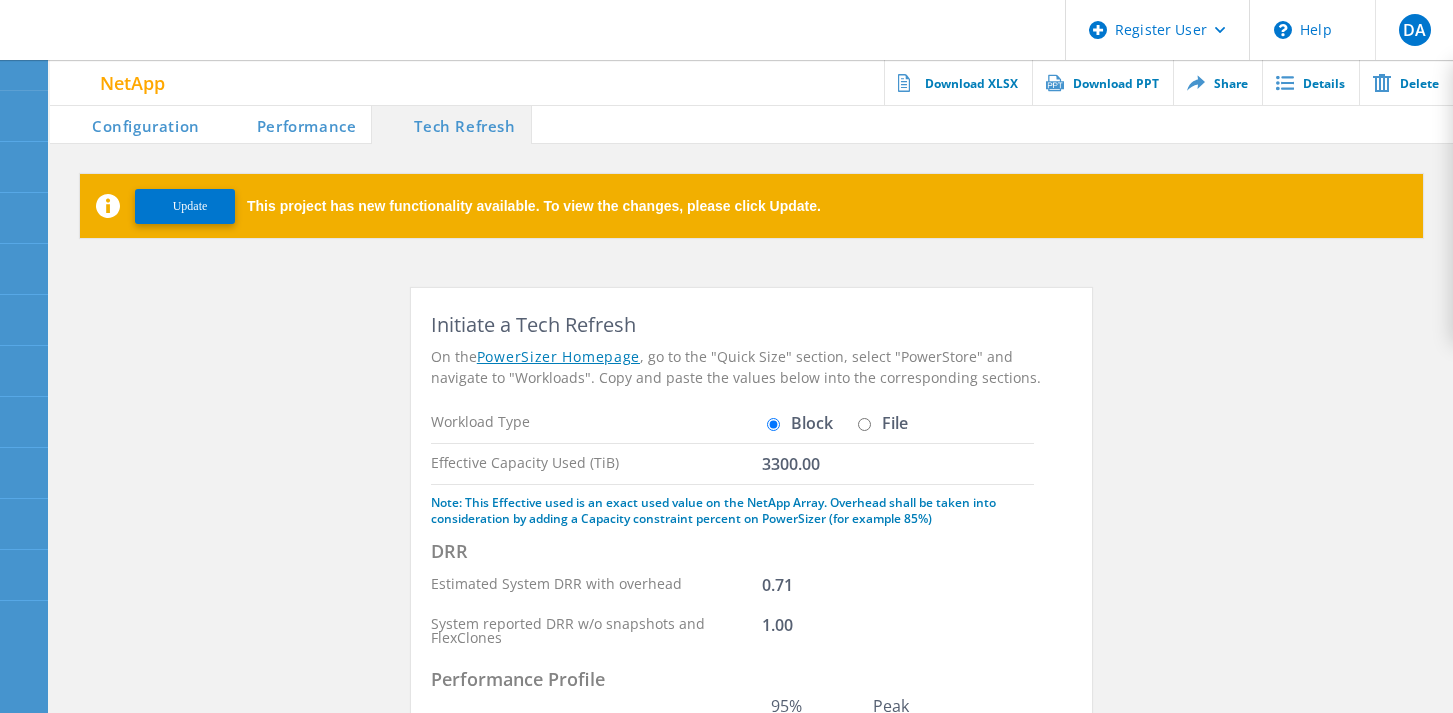 click on "Performance" 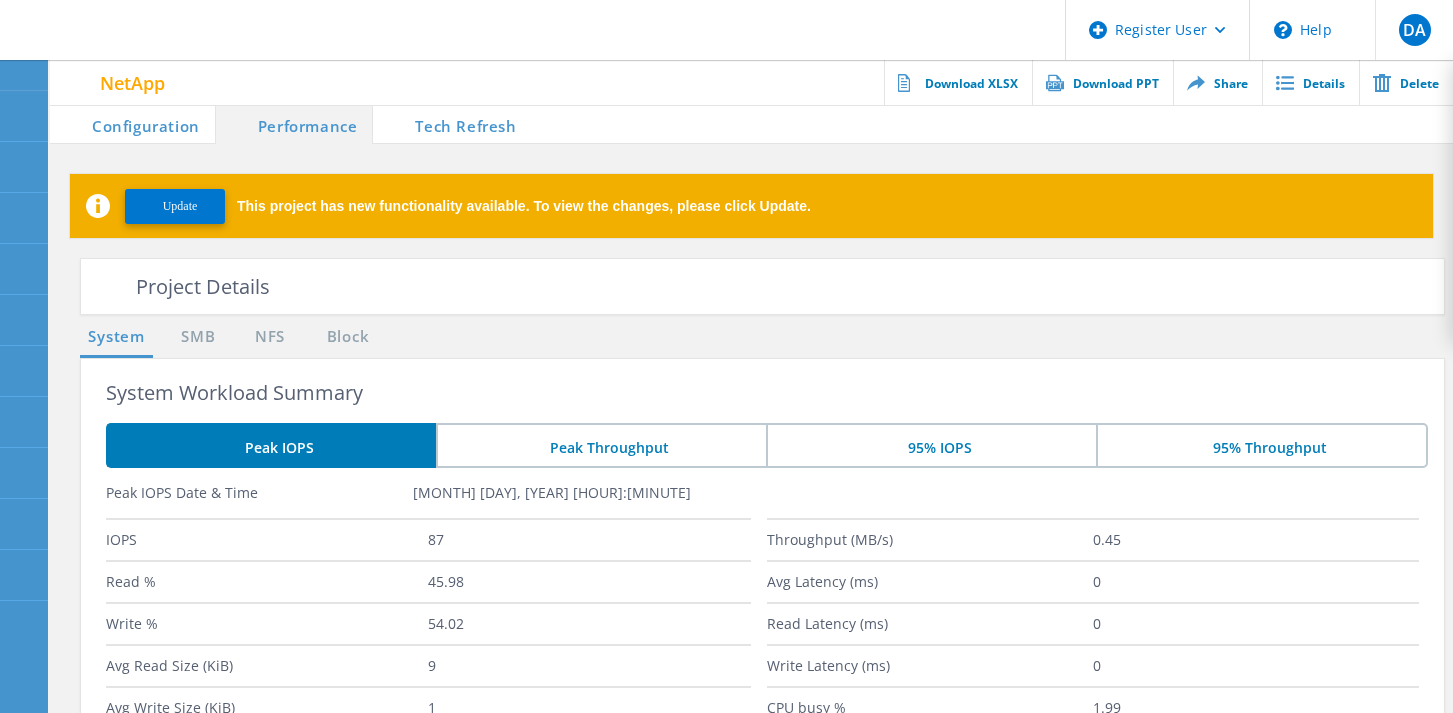 click on "Configuration" 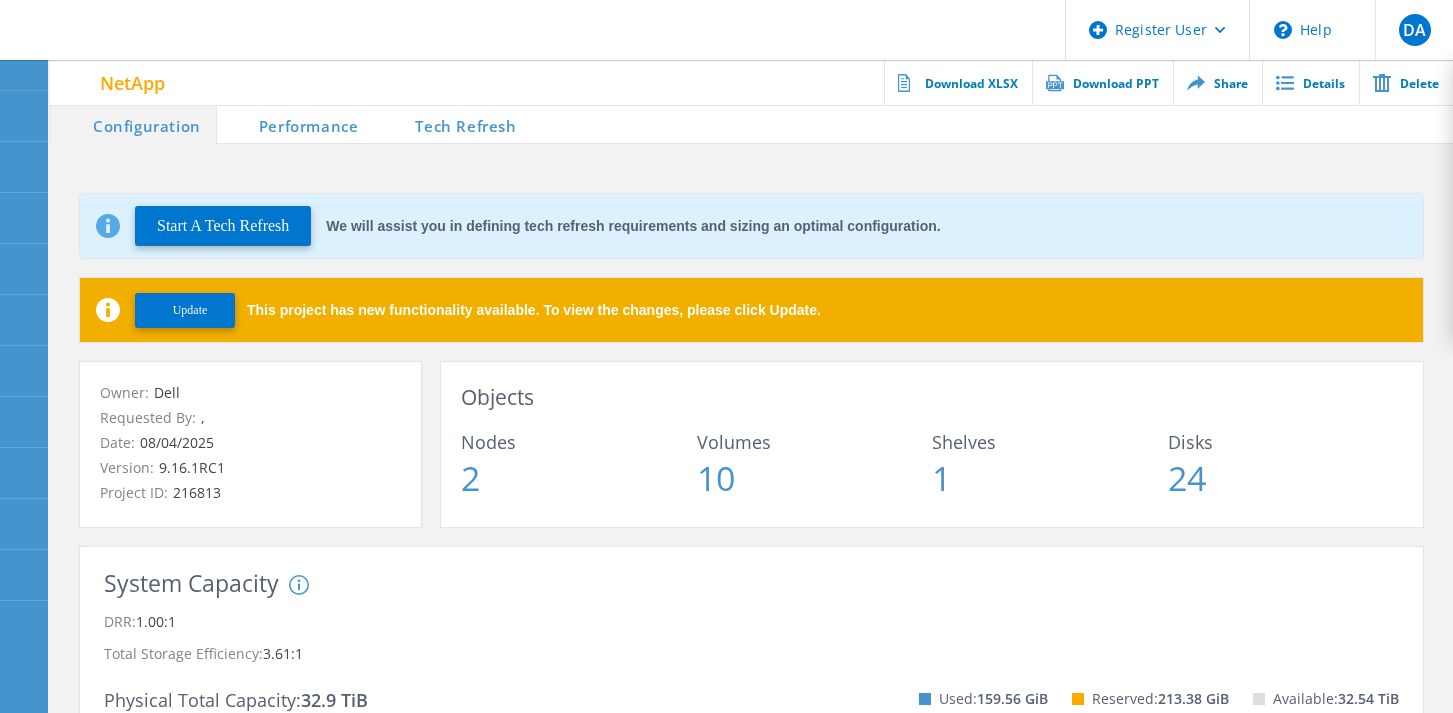 click on "Performance" 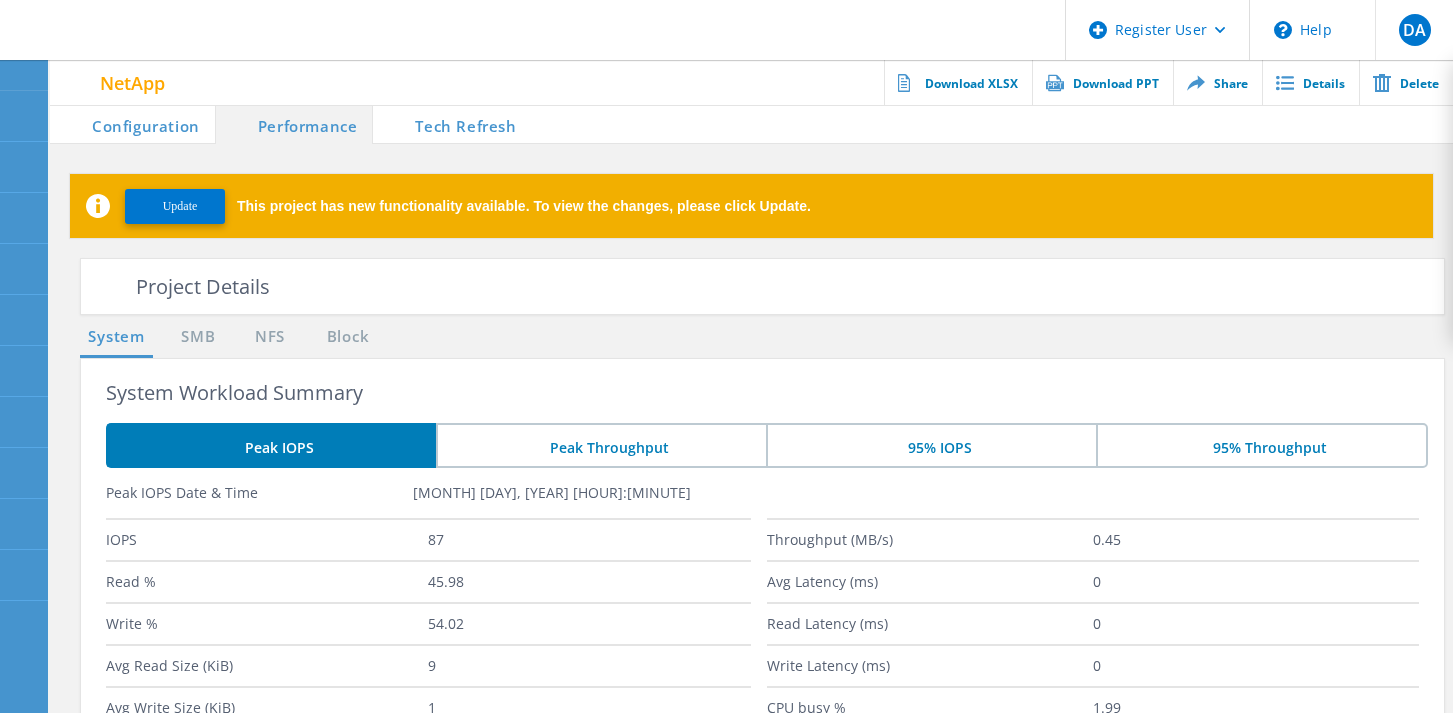 click on "Tech Refresh" at bounding box center [452, 124] 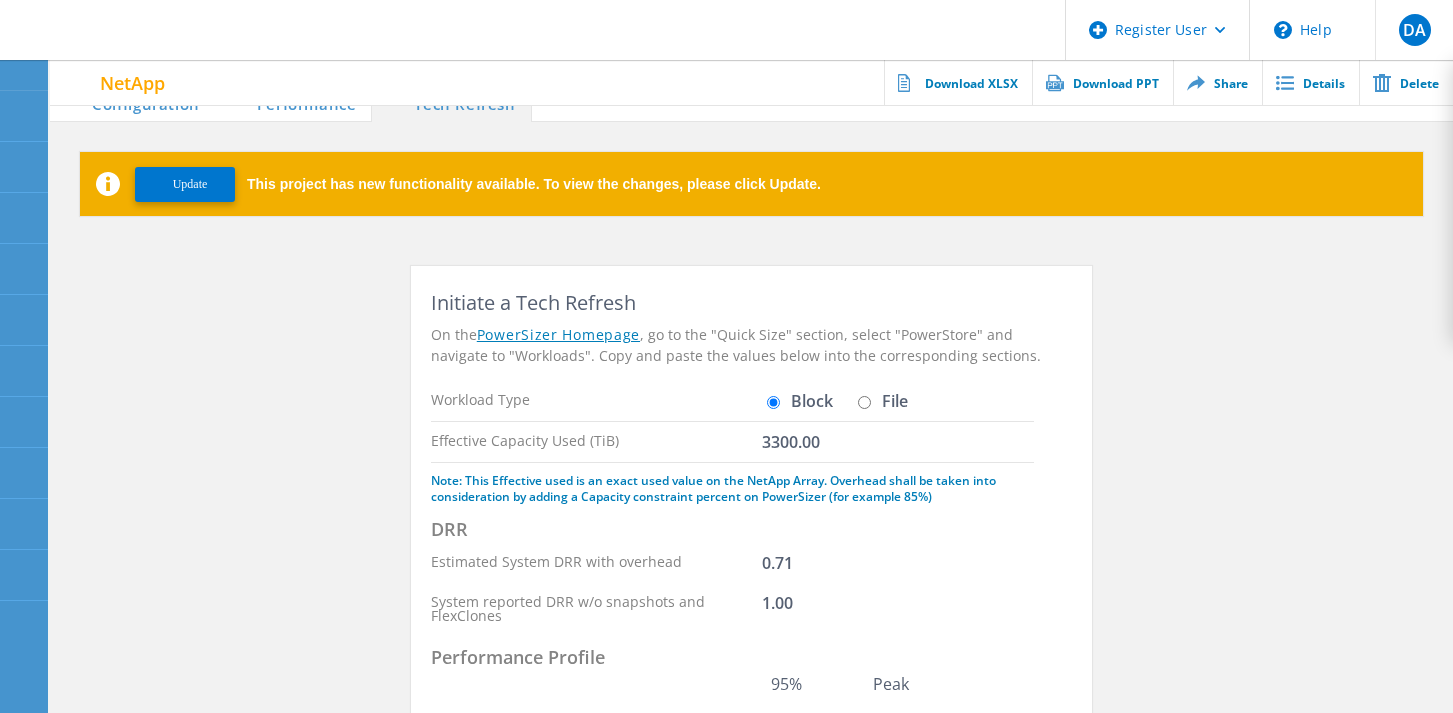 scroll, scrollTop: 0, scrollLeft: 0, axis: both 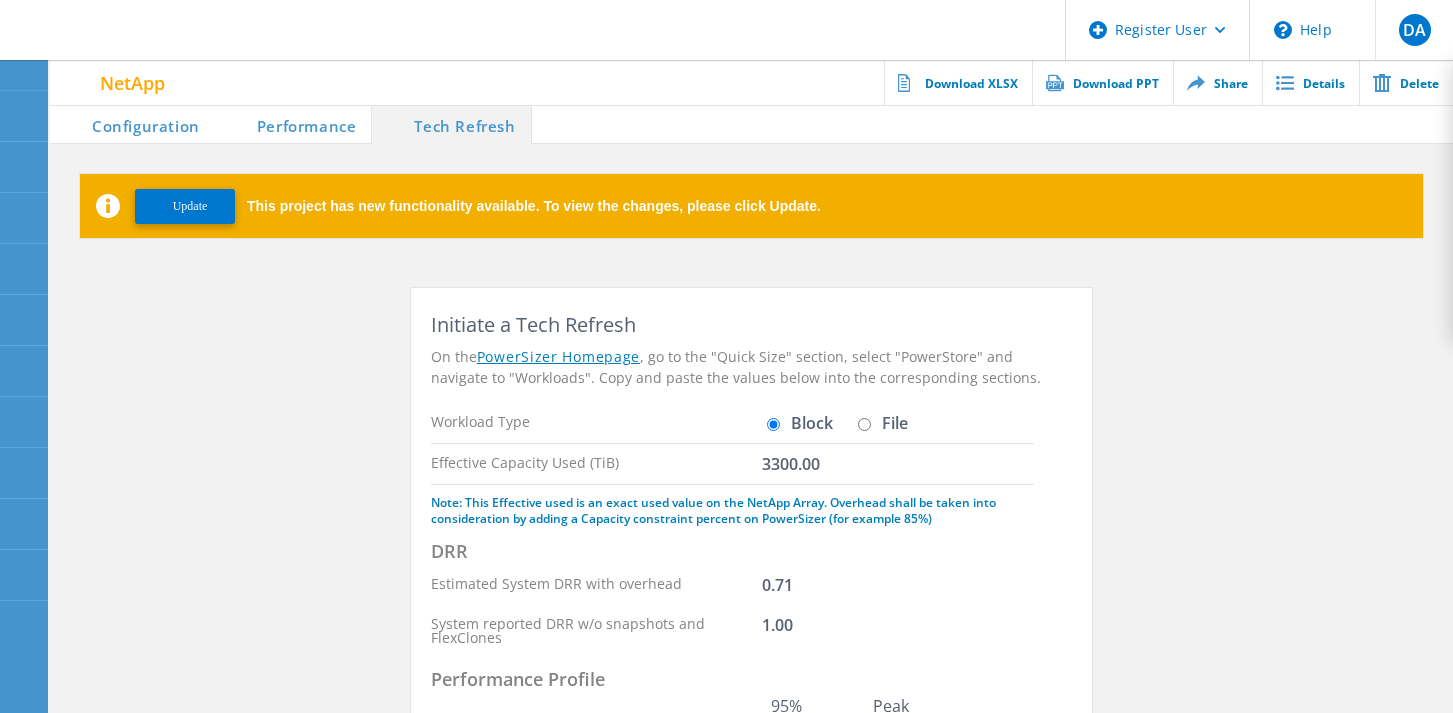 click on "File" 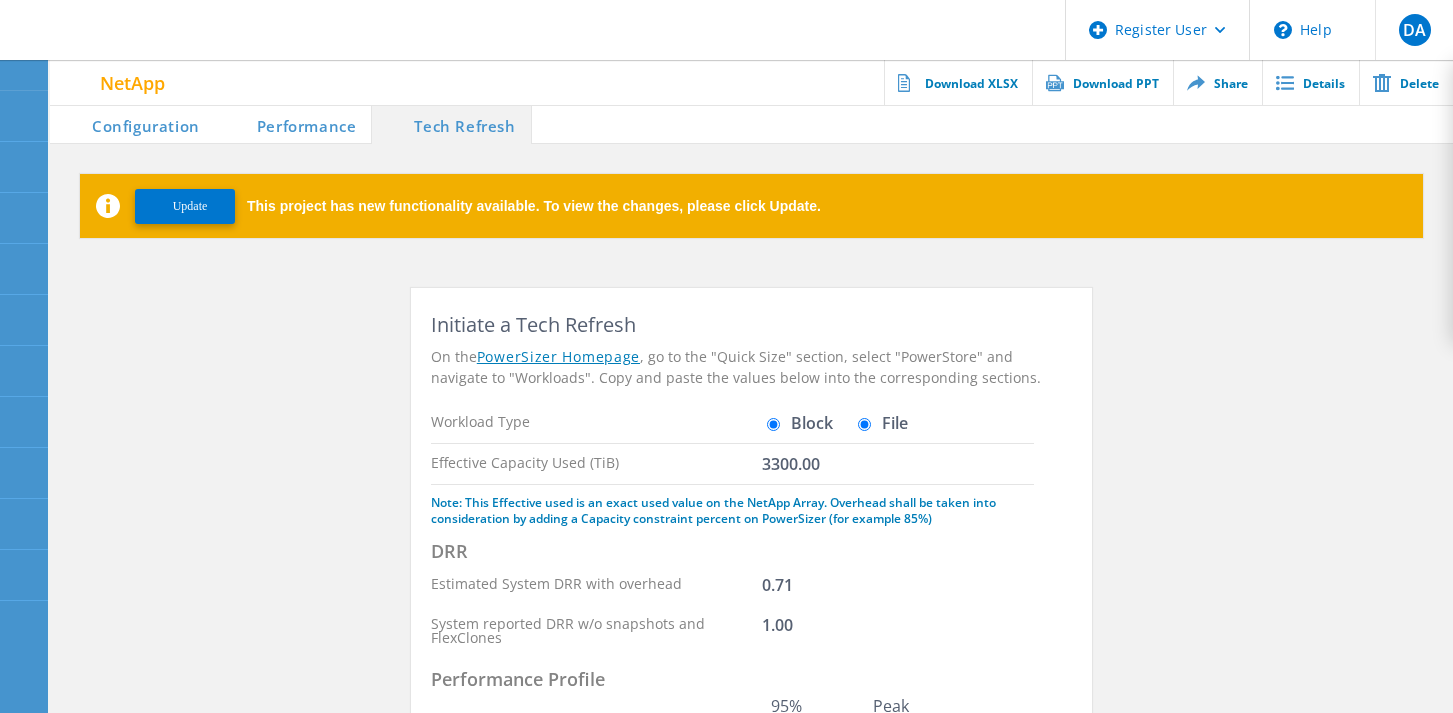 radio on "false" 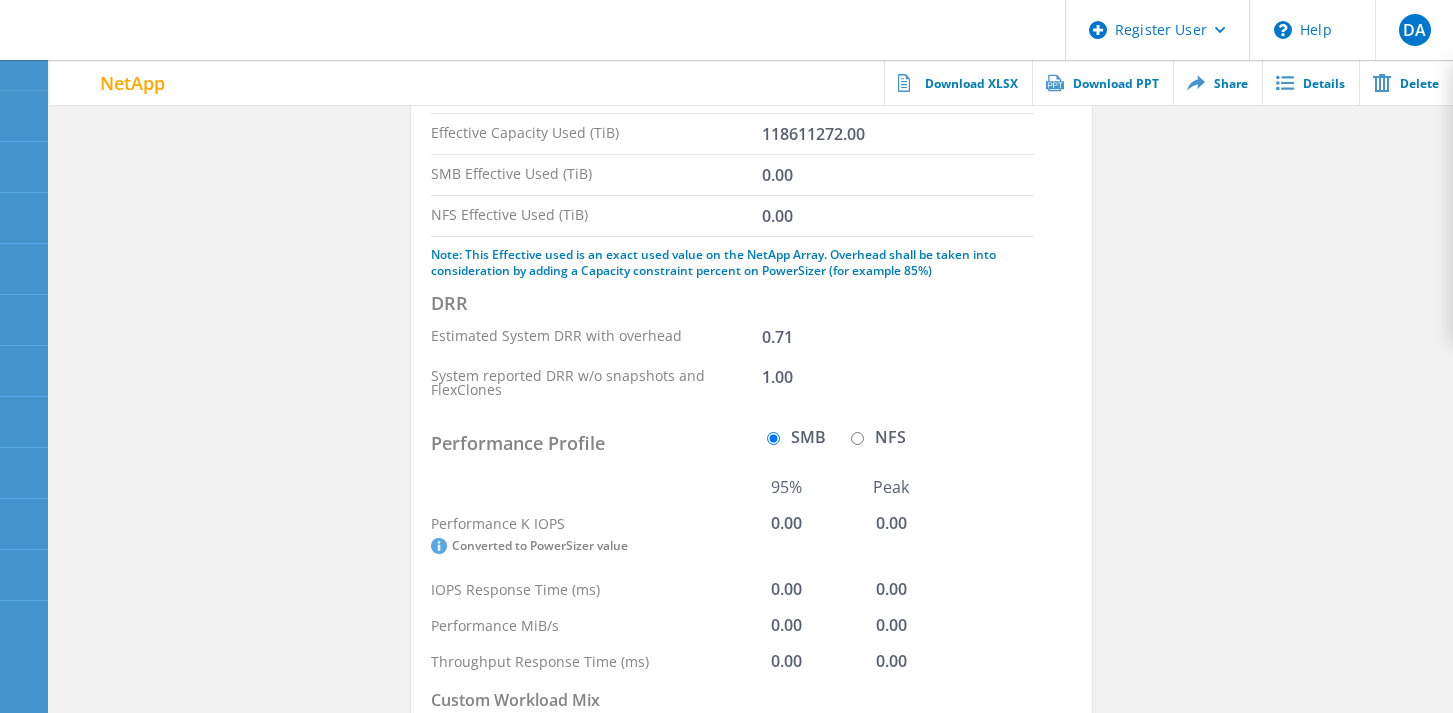 scroll, scrollTop: 331, scrollLeft: 0, axis: vertical 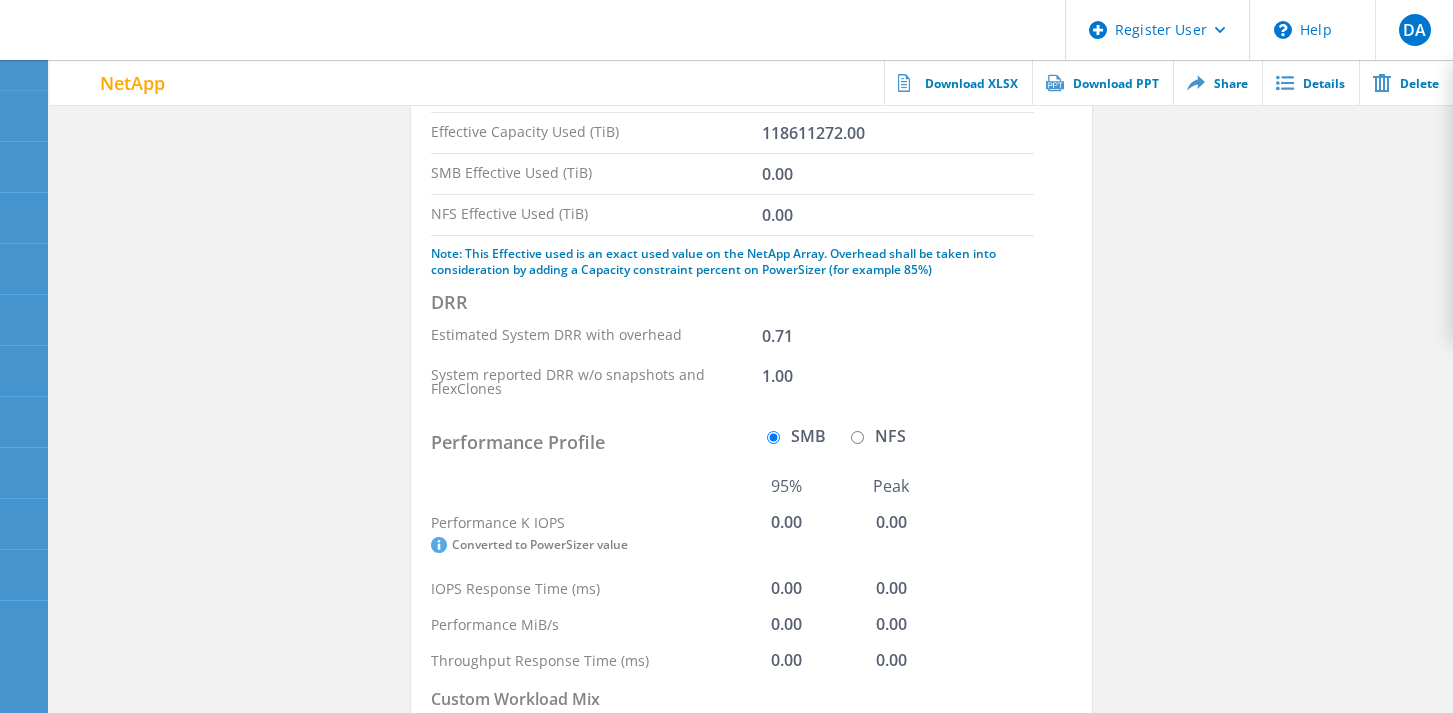 click on "NFS" 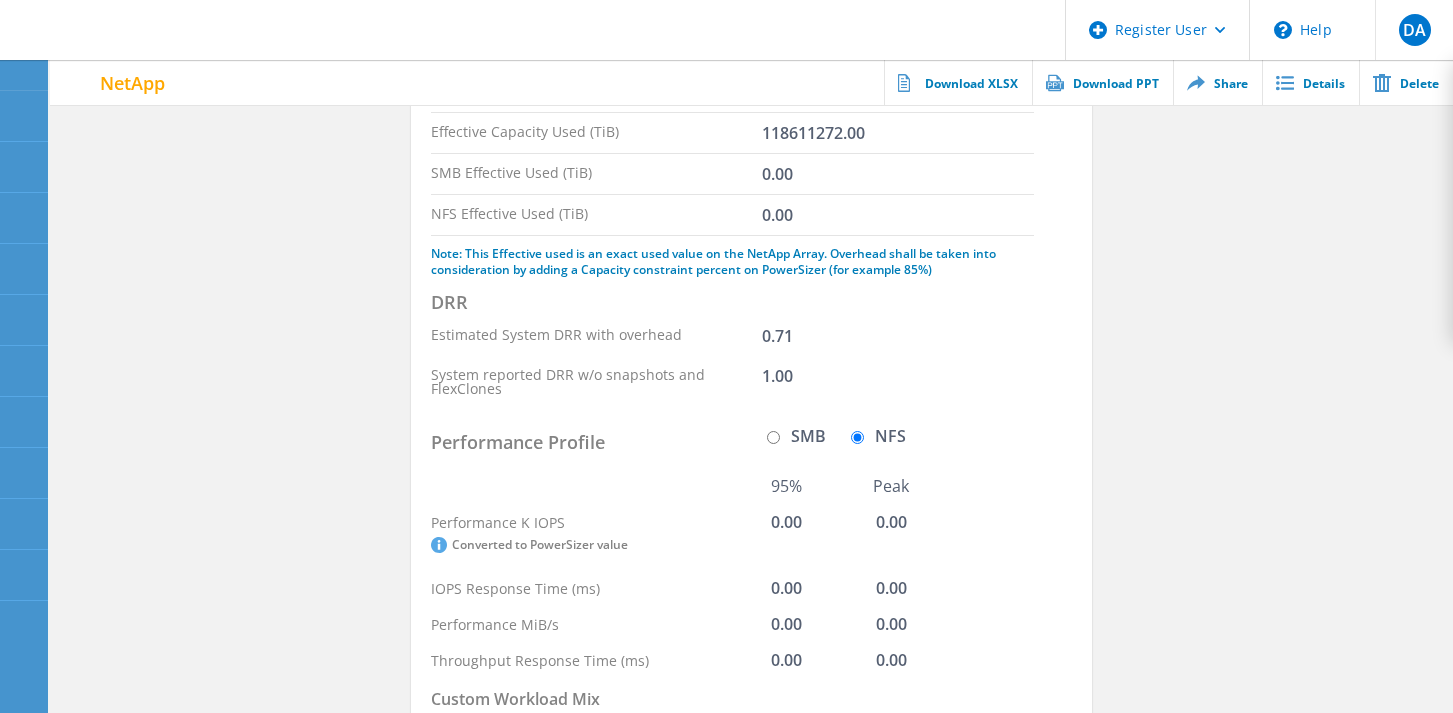 click on "SMB" 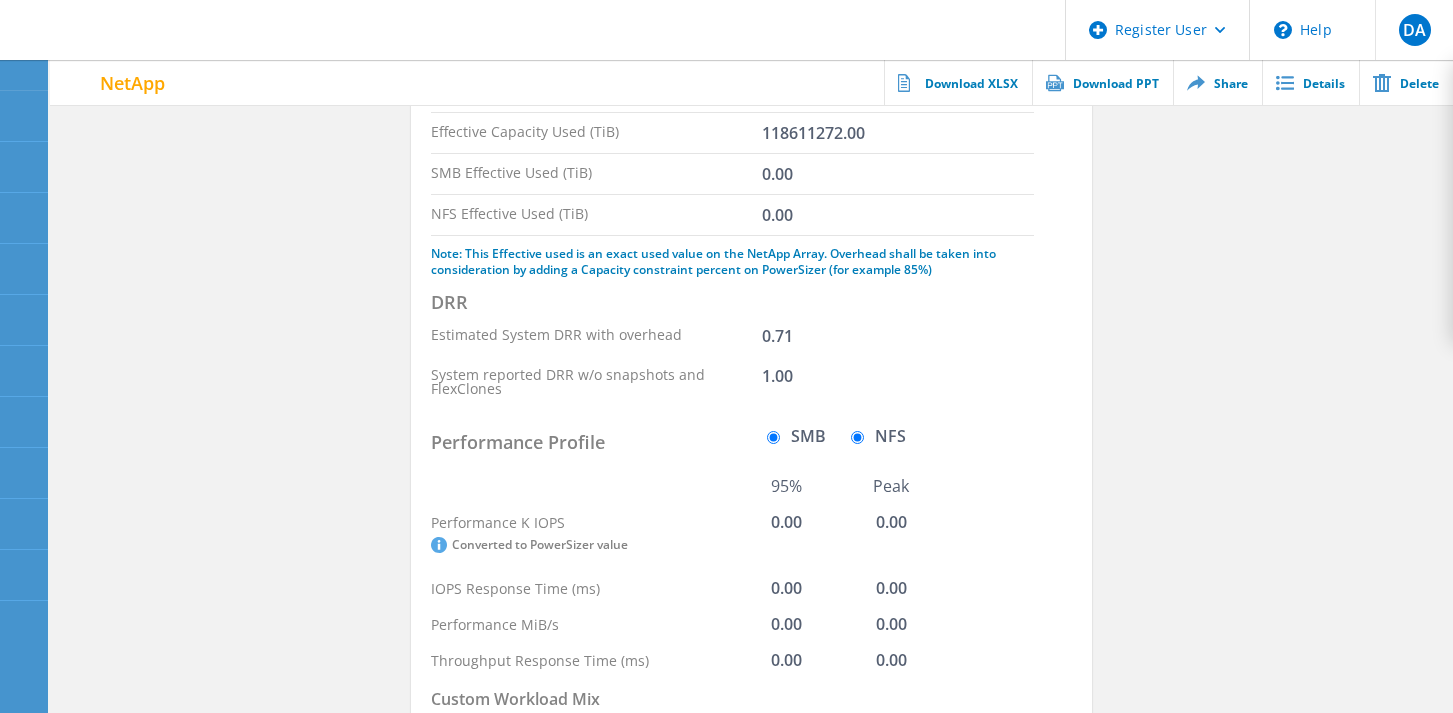 radio on "false" 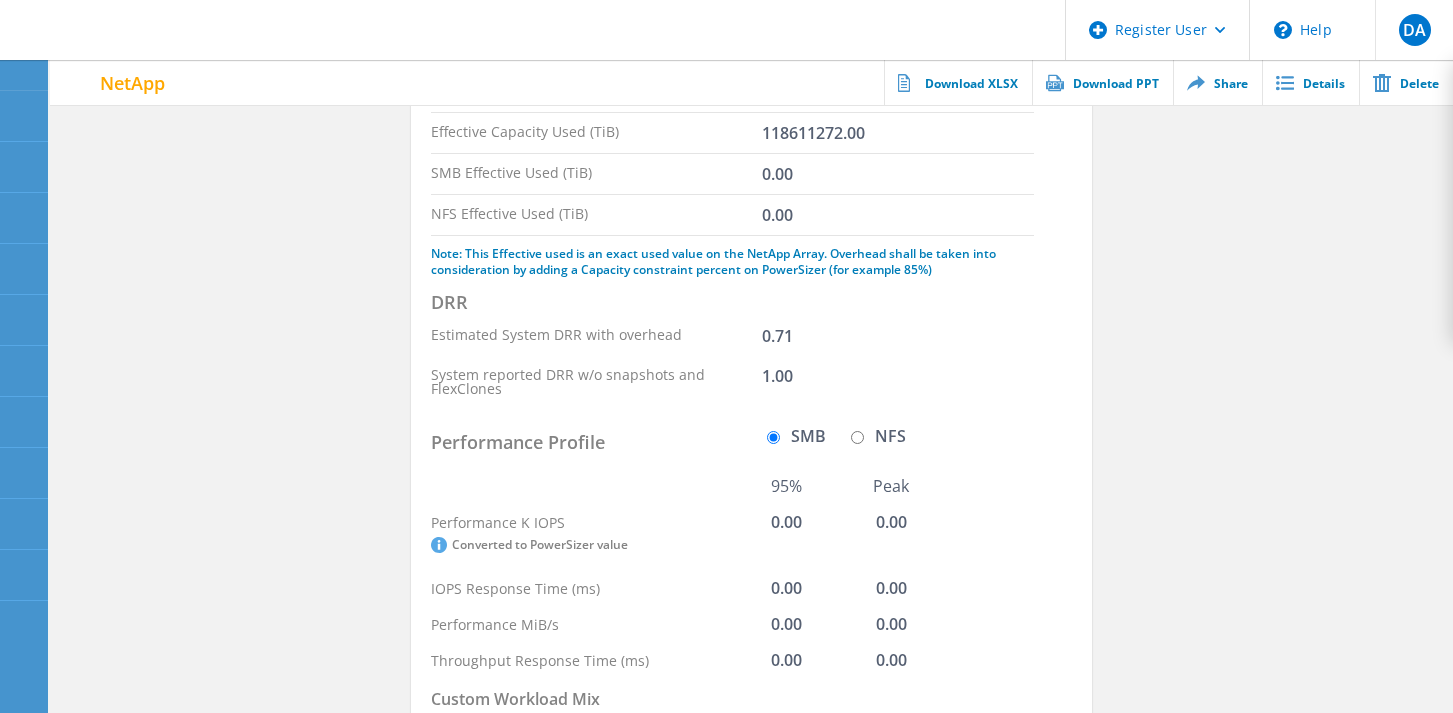scroll, scrollTop: 0, scrollLeft: 0, axis: both 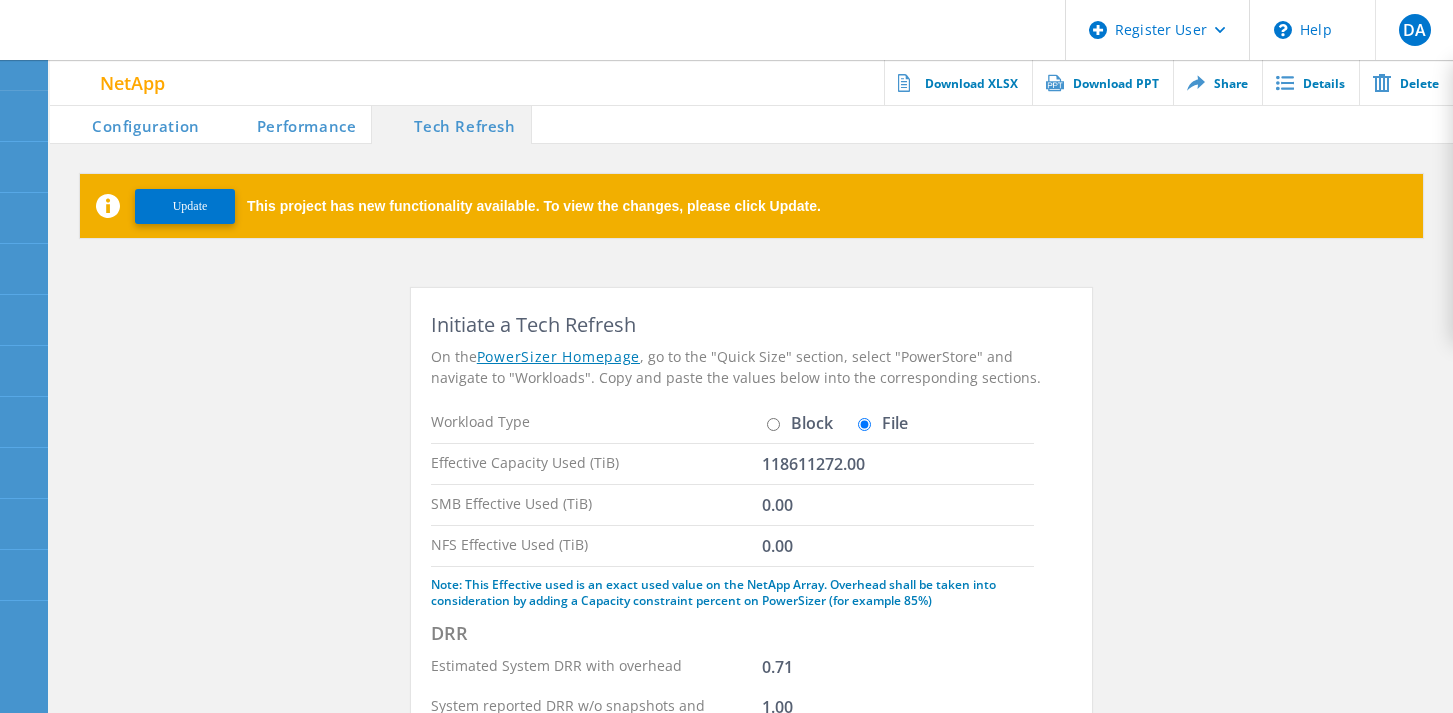 click on "Block" 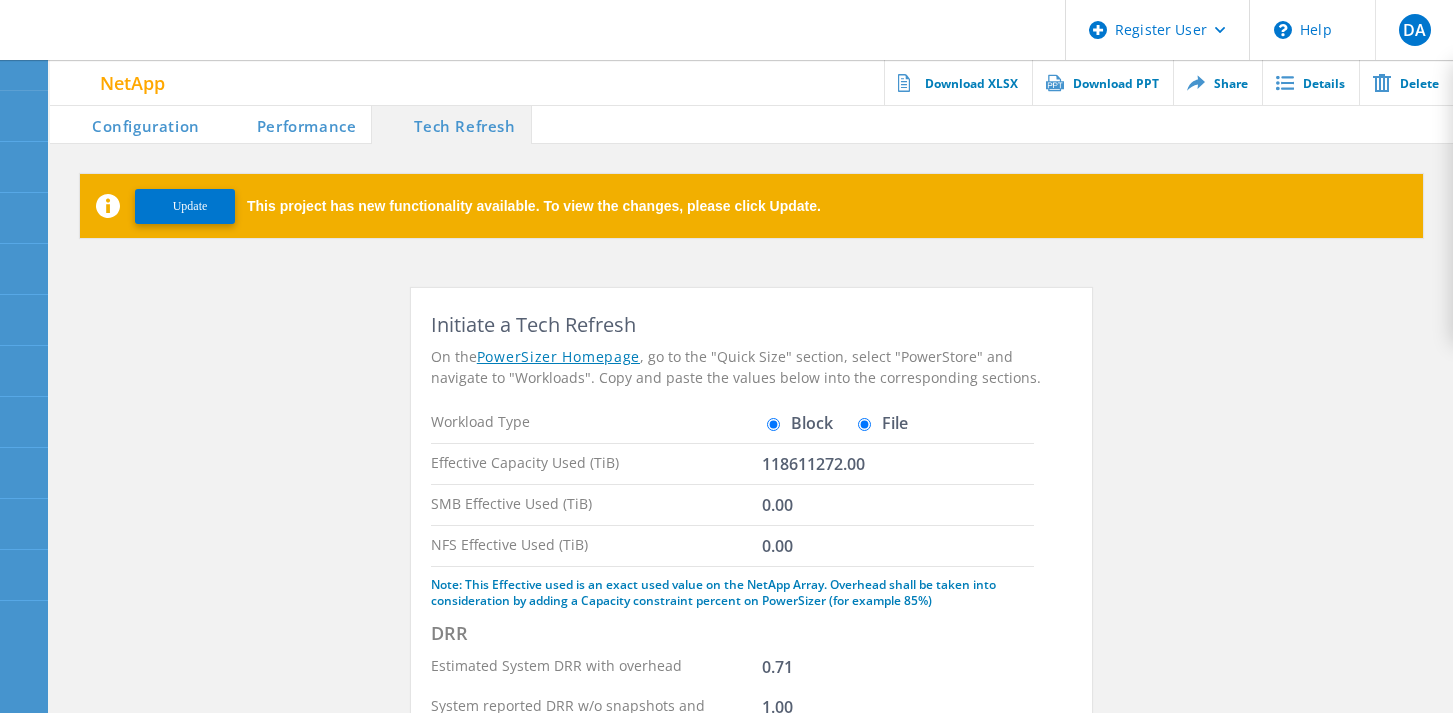 radio on "false" 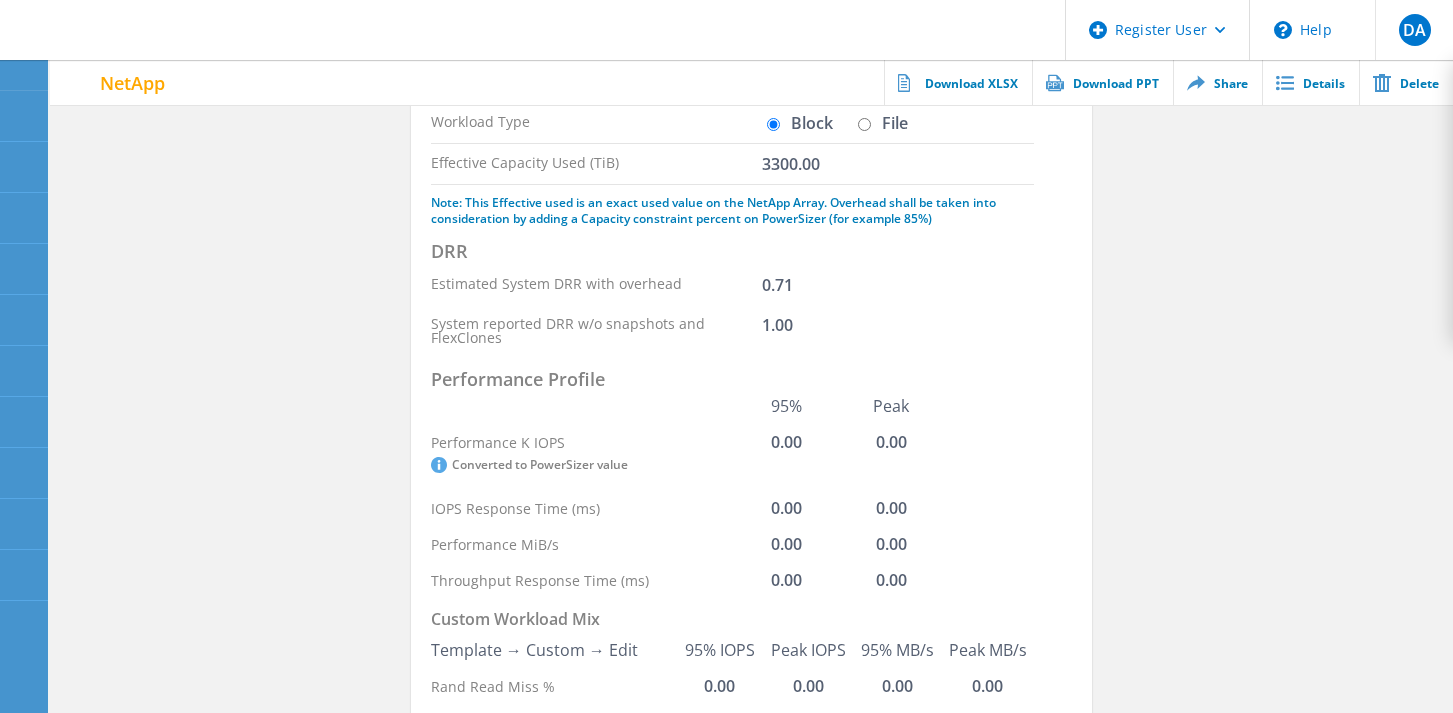 scroll, scrollTop: 301, scrollLeft: 0, axis: vertical 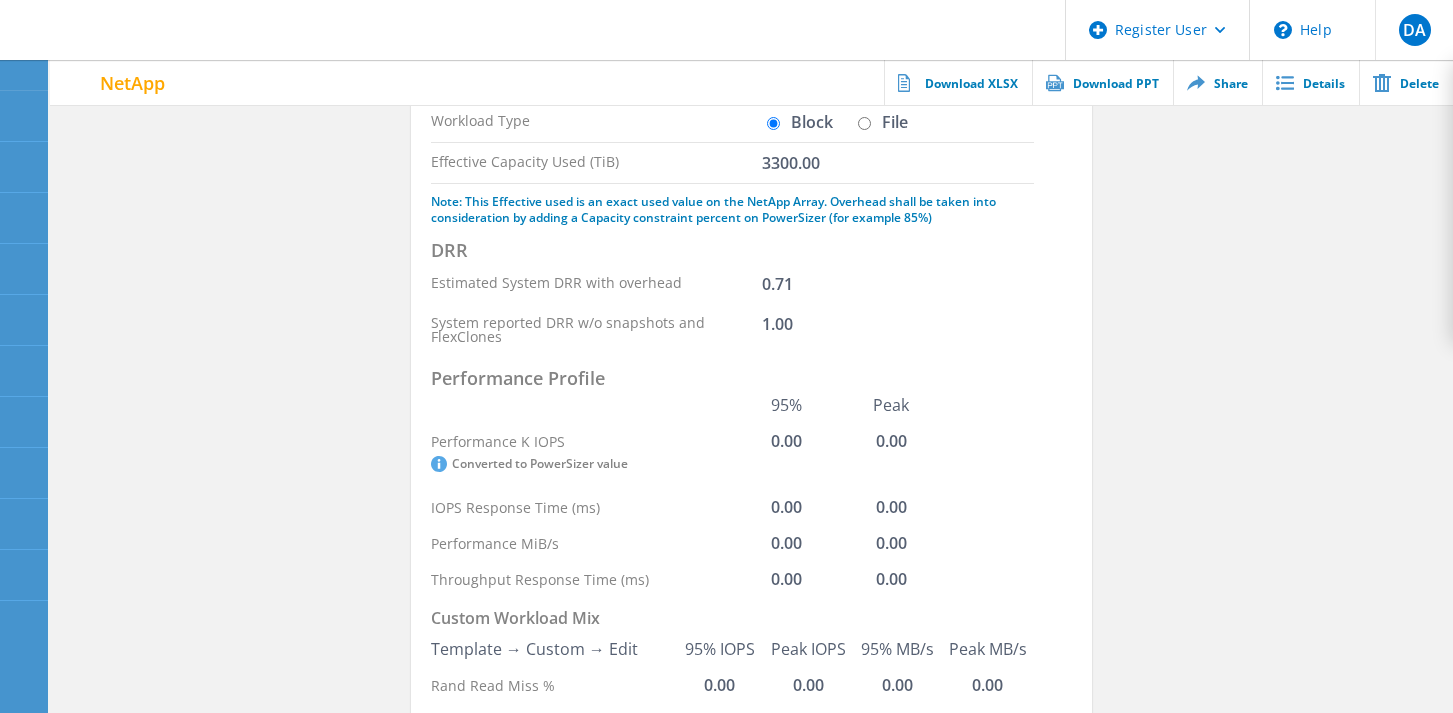 click on "Initiate a Tech Refresh On the  PowerSizer Homepage , go to the "Quick Size" section, select "PowerStore" and navigate to "Workloads". Copy and paste the values below into the corresponding sections.  Workload Type  Block   File  Effective Capacity Used (TiB)  3300.00  Note: This Effective used is an exact used value on the NetApp Array. Overhead shall be taken into consideration by adding a Capacity constraint percent on PowerSizer (for example 85%)   DRR  Estimated System DRR with overhead 0.71 System reported DRR w/o snapshots and FlexClones 1.00  Performance Profile  95% Peak Performance K IOPS   Converted to PowerSizer value  0.00 0.00 IOPS Response Time (ms) 0.00 0.00 Performance MiB/s 0.00 0.00 Throughput Response Time (ms) 0.00 0.00 Custom Workload Mix  Template → Custom → Edit  95% IOPS Peak IOPS 95% MB/s Peak MB/s Rand Read Miss % 0.00  0.00 0.00 0.00 Rand Read Avg Size (KiB) 0.00 0.00 0.00 0.00 Rand Write Miss % 0.00 0.00 0.00 0.00 Rand Write Avg Size (KiB) 0.00 0.00 0.00 0.00" 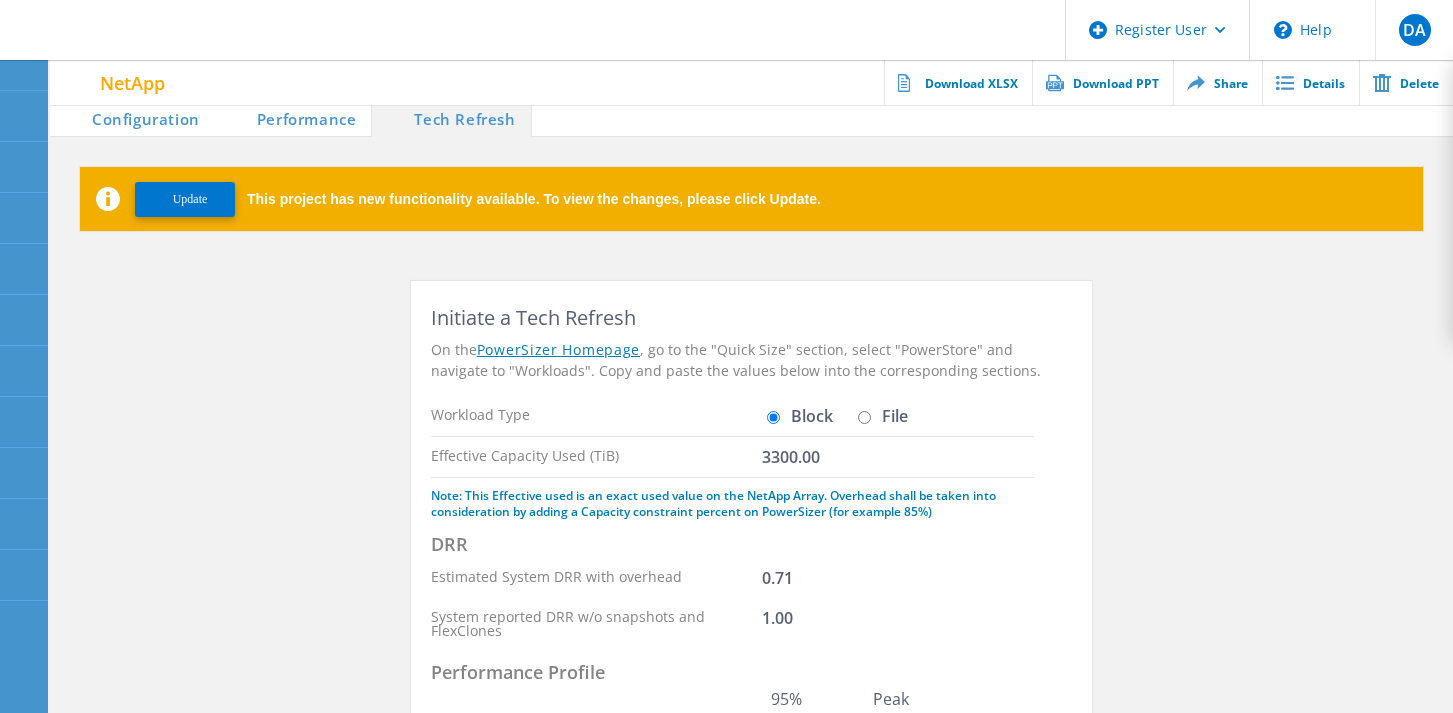 scroll, scrollTop: 0, scrollLeft: 0, axis: both 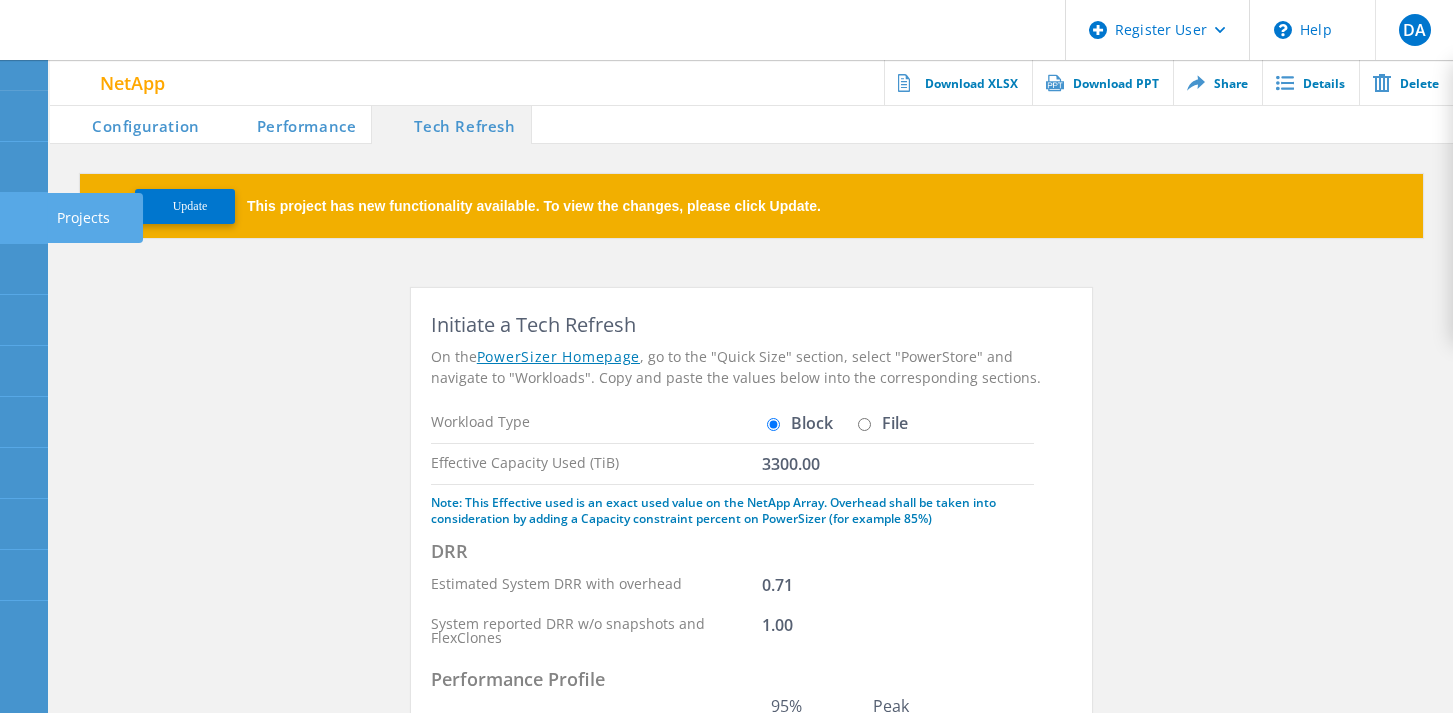 click 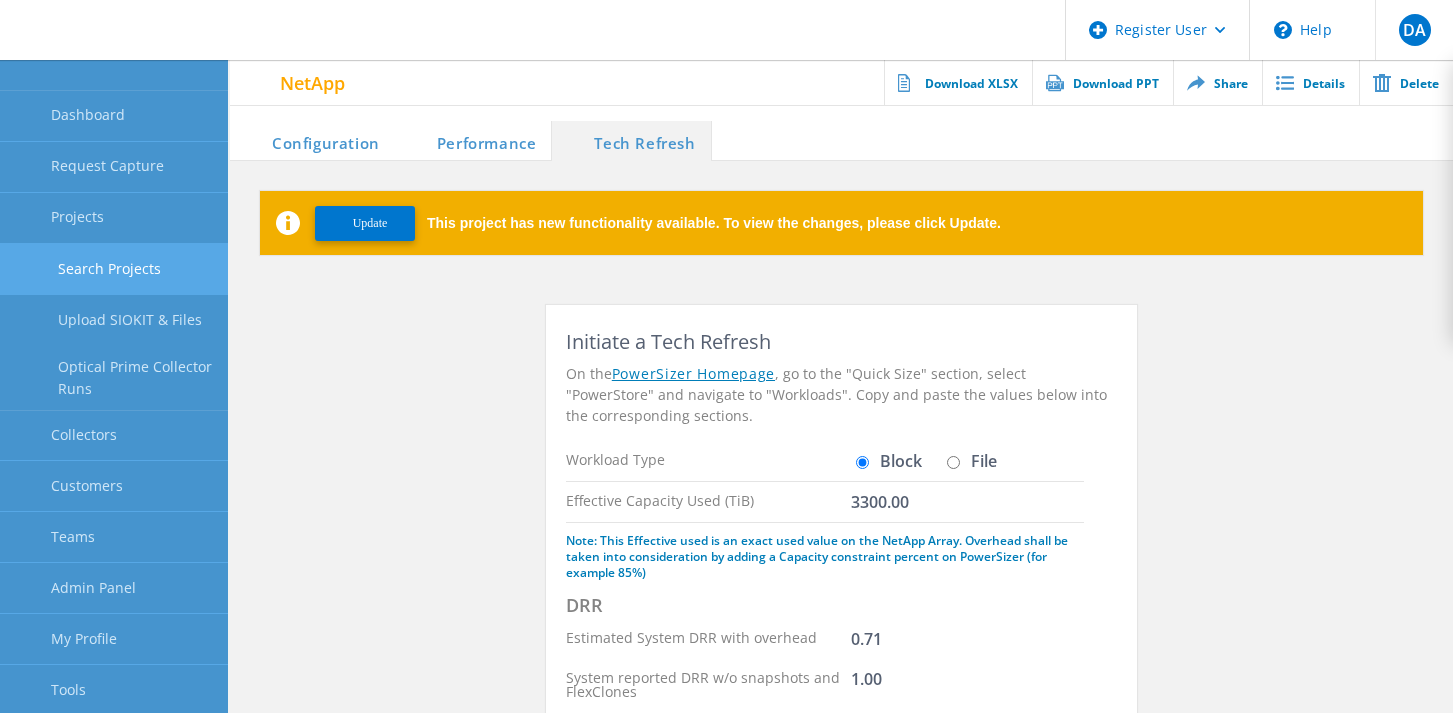 click on "Search Projects" at bounding box center [114, 269] 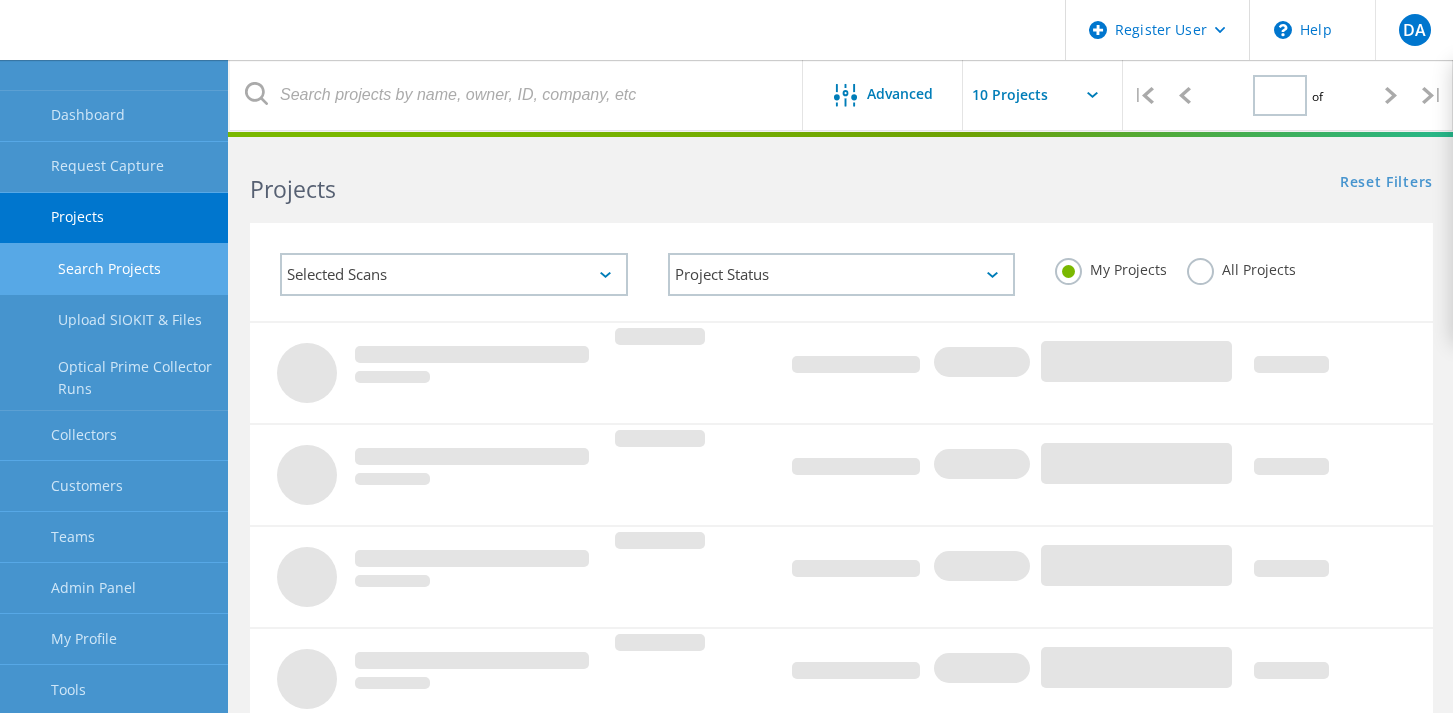 click on "All Projects" 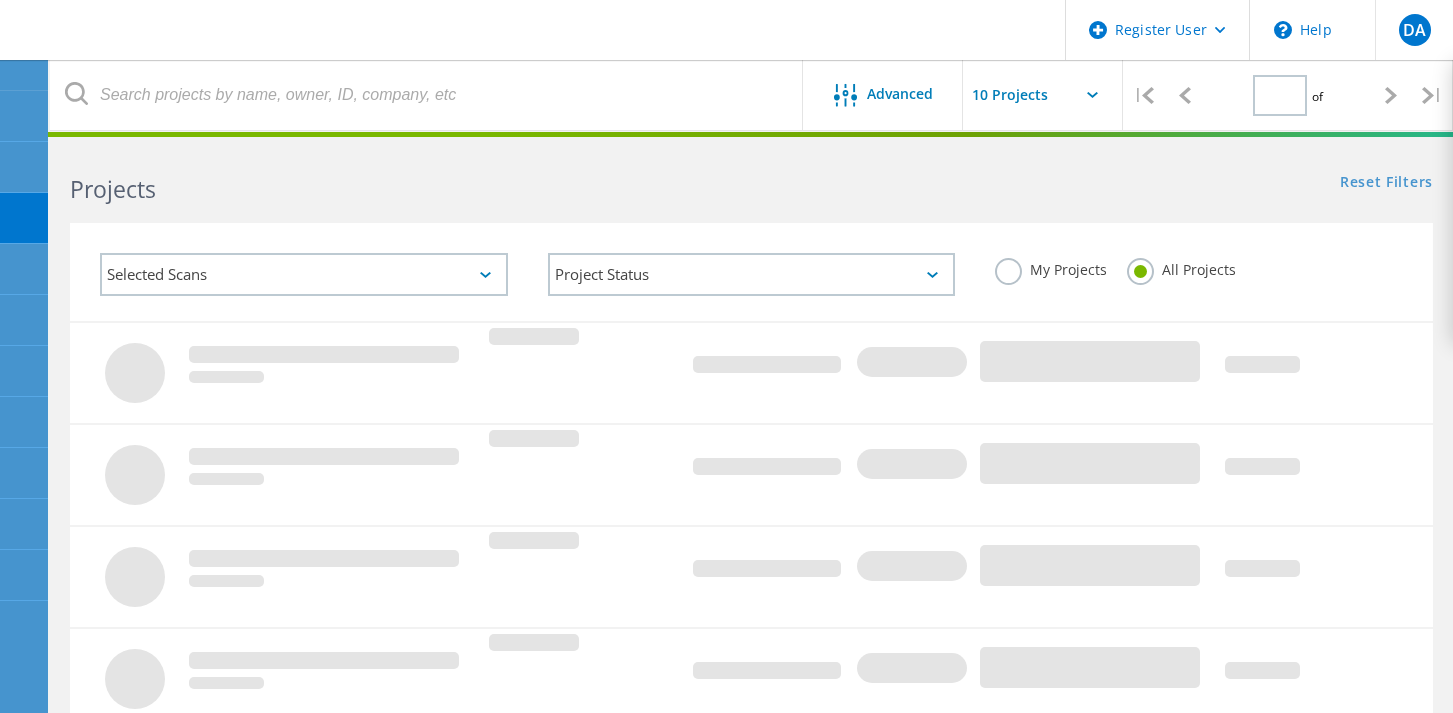 type on "1" 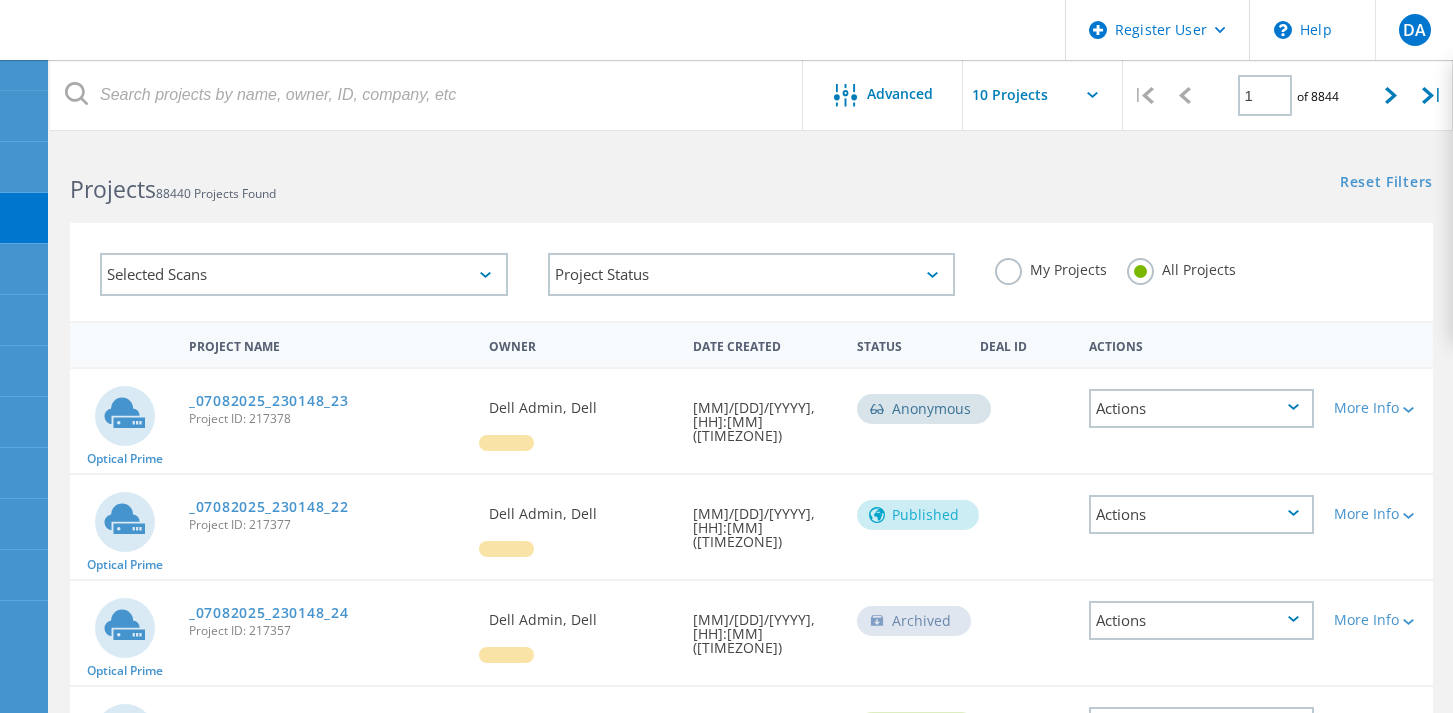 click on "Selected Scans" 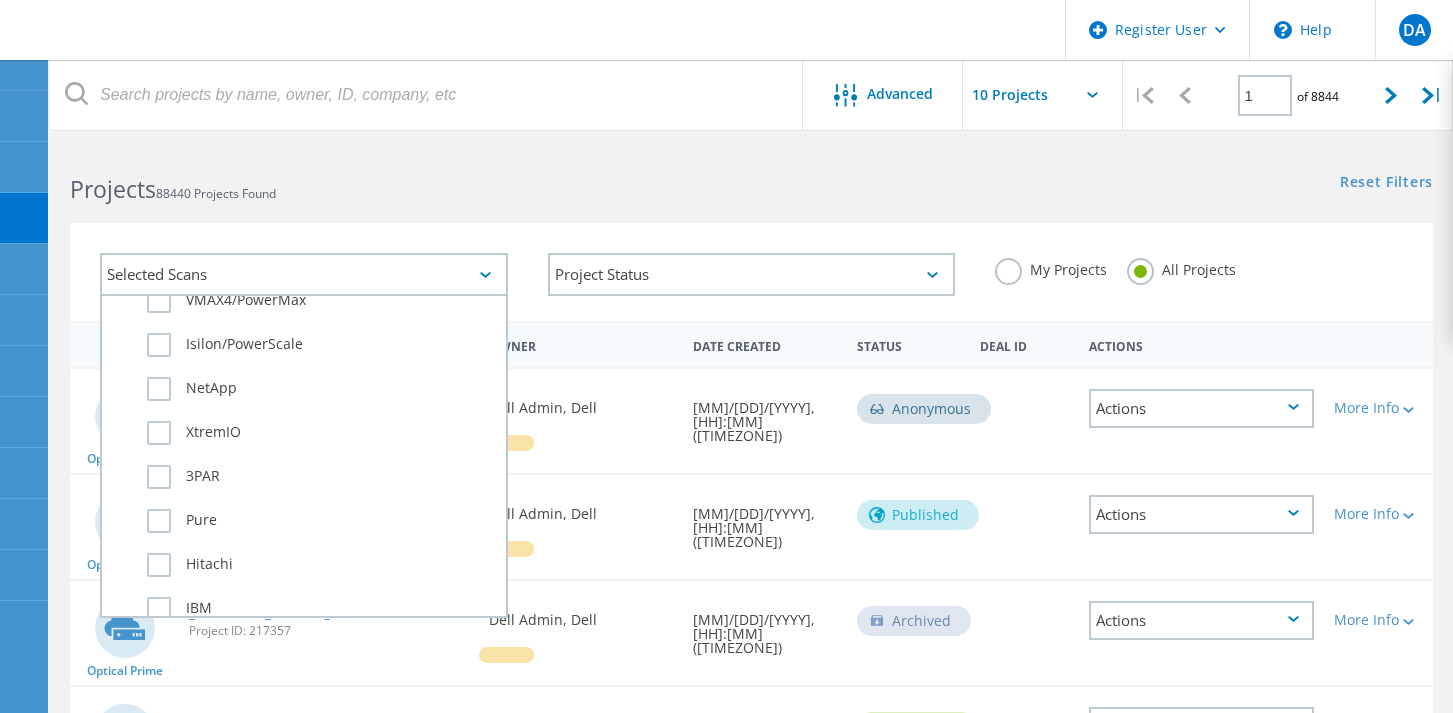 scroll, scrollTop: 545, scrollLeft: 0, axis: vertical 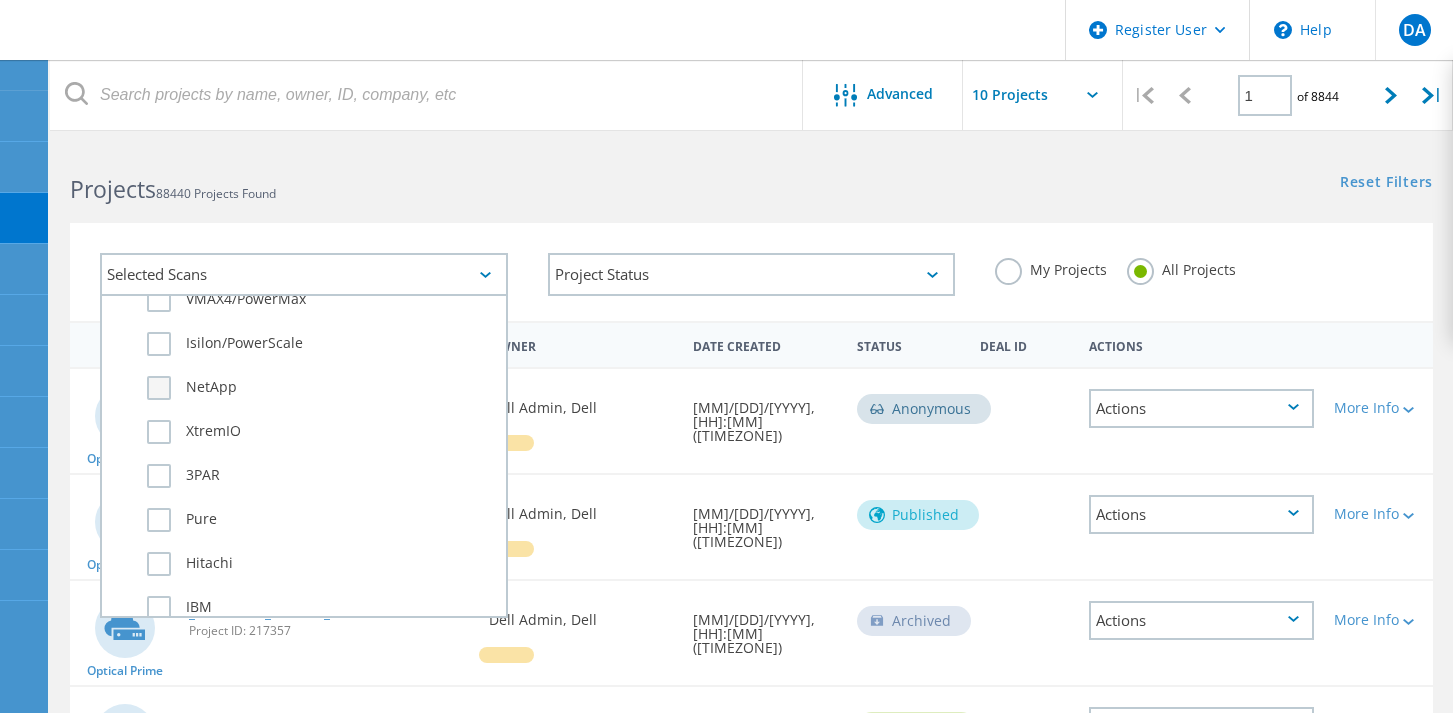 click on "NetApp" 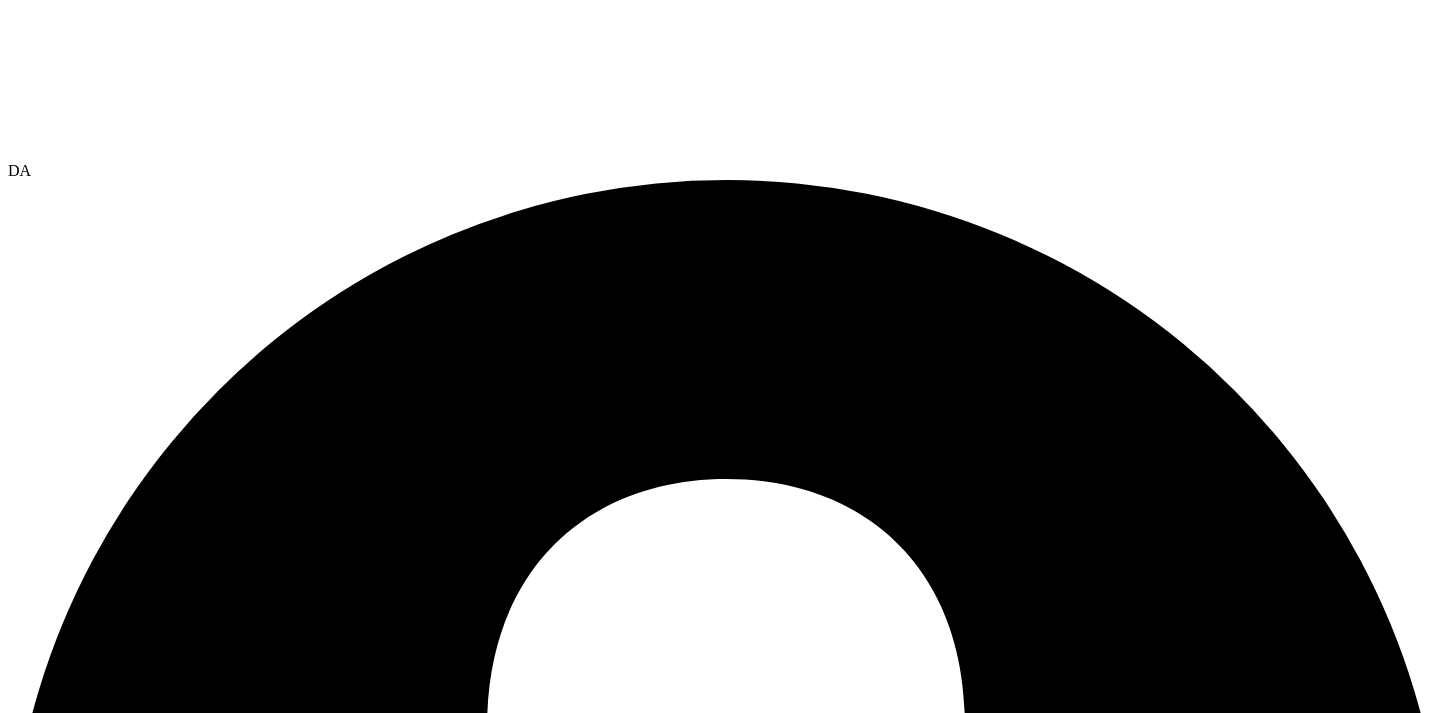 scroll, scrollTop: 0, scrollLeft: 0, axis: both 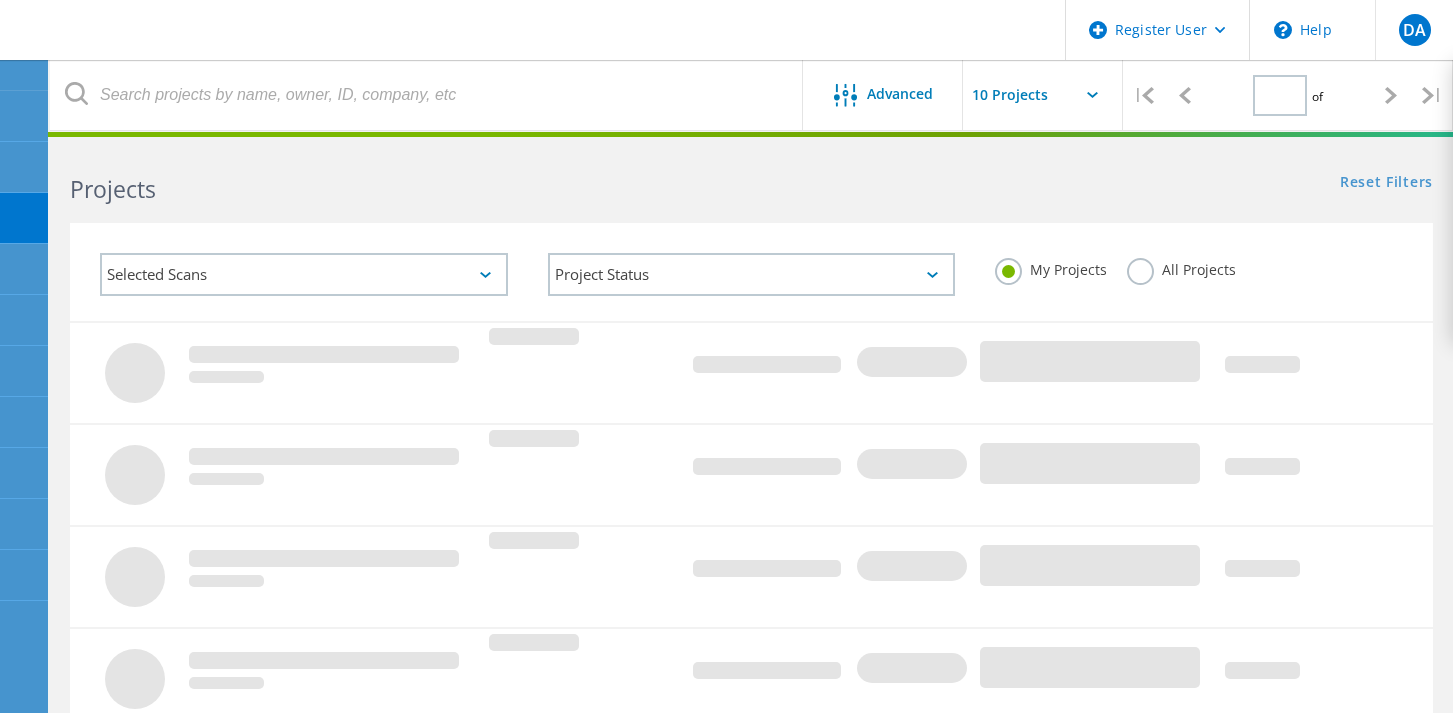click on "Selected Scans" 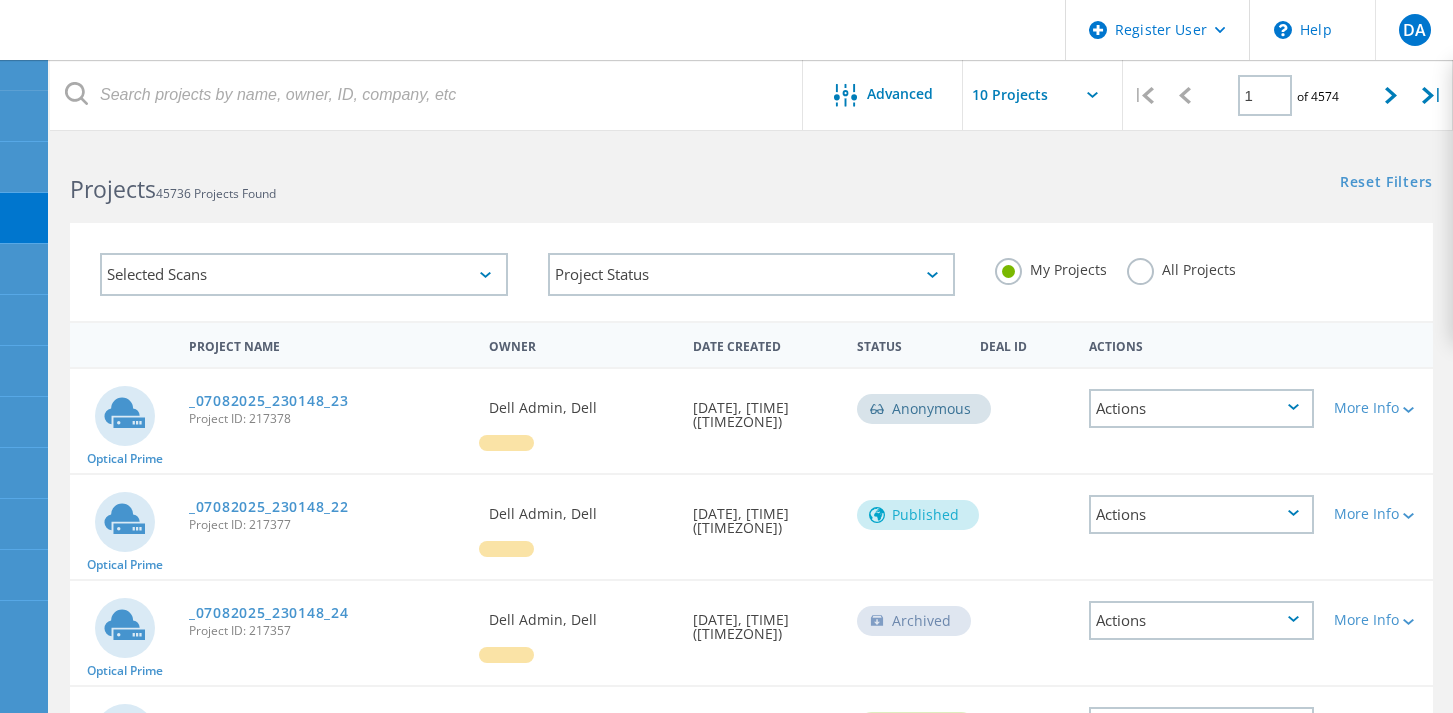 click on "Selected Scans" 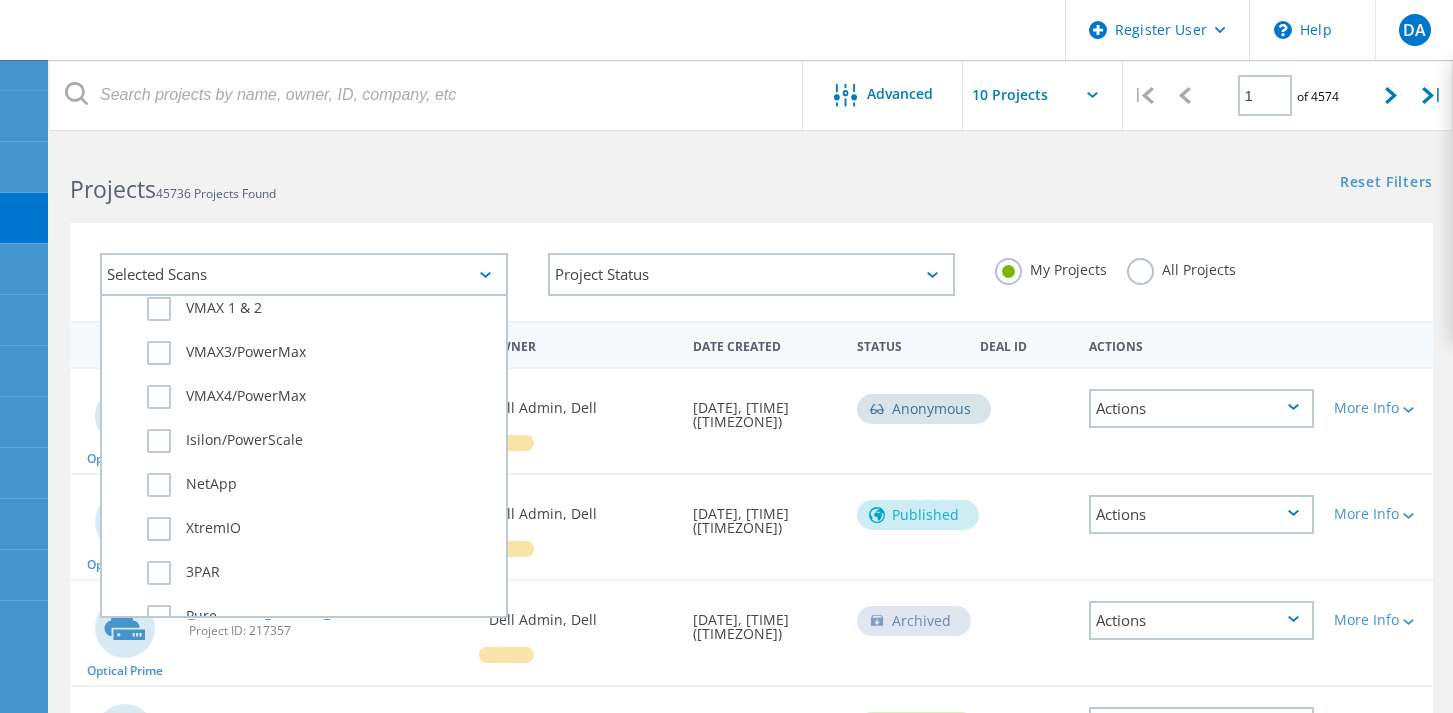 scroll, scrollTop: 455, scrollLeft: 0, axis: vertical 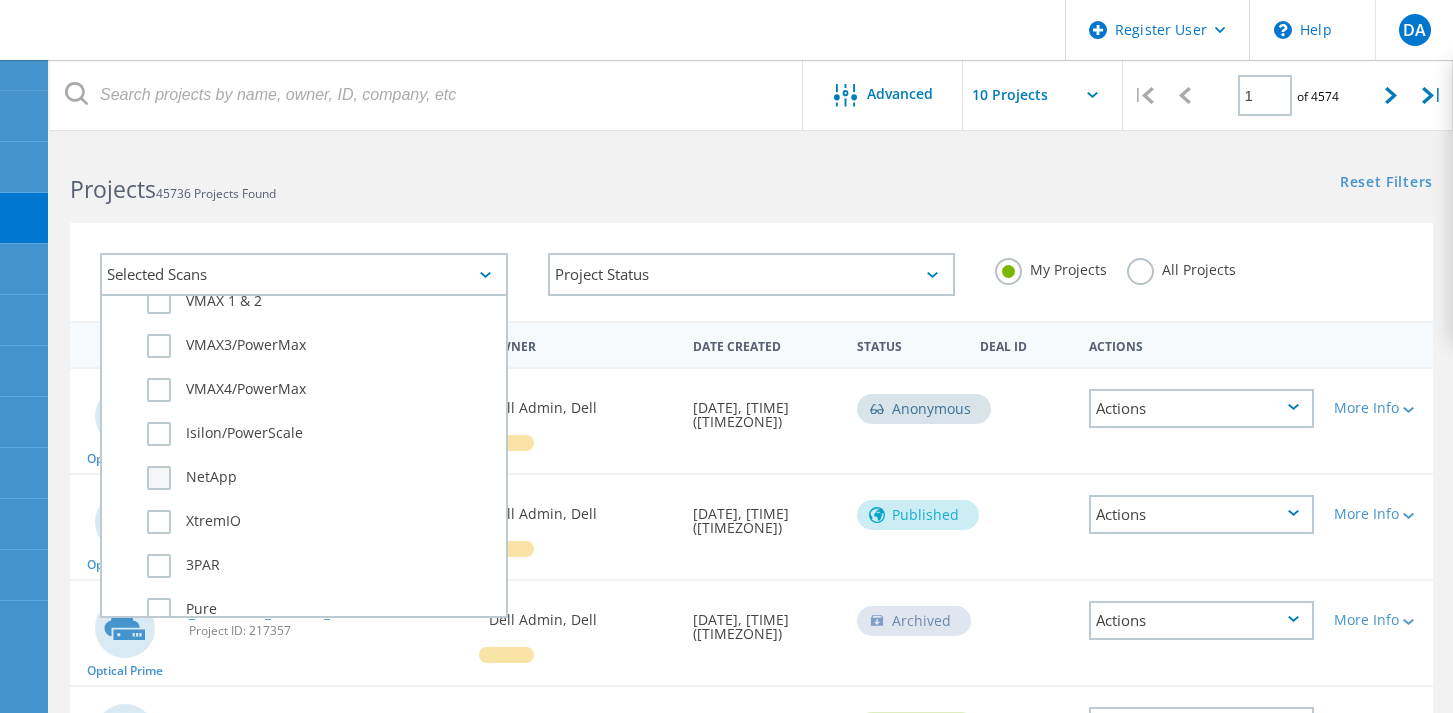 click on "NetApp" 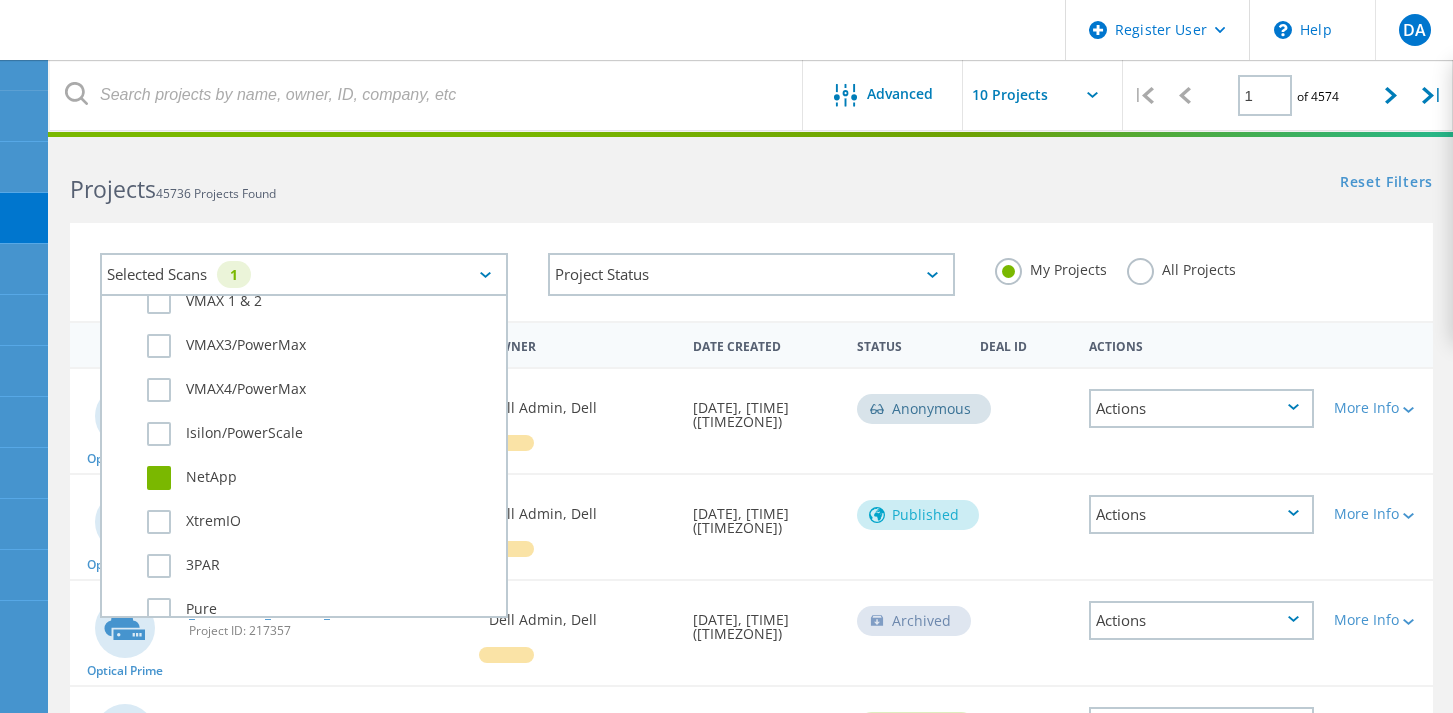 click on "All Projects" 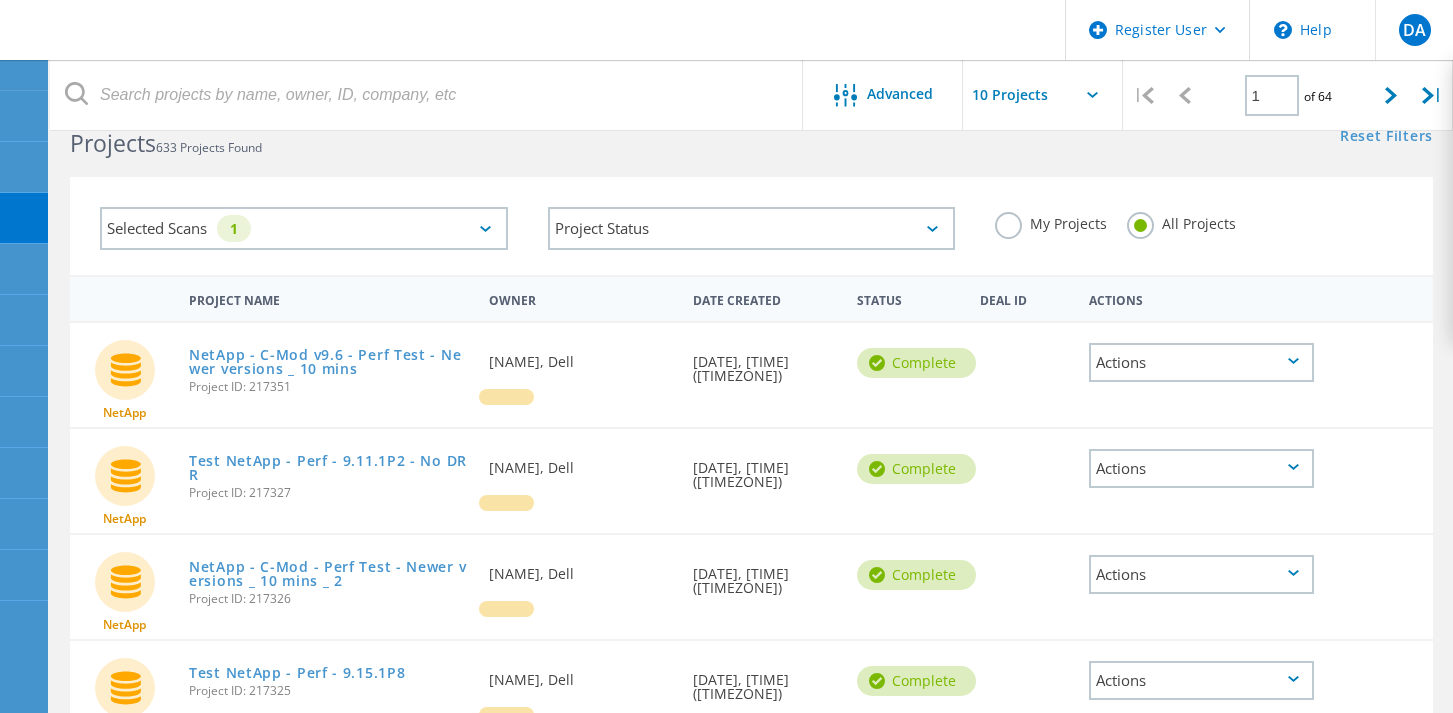 scroll, scrollTop: 15, scrollLeft: 0, axis: vertical 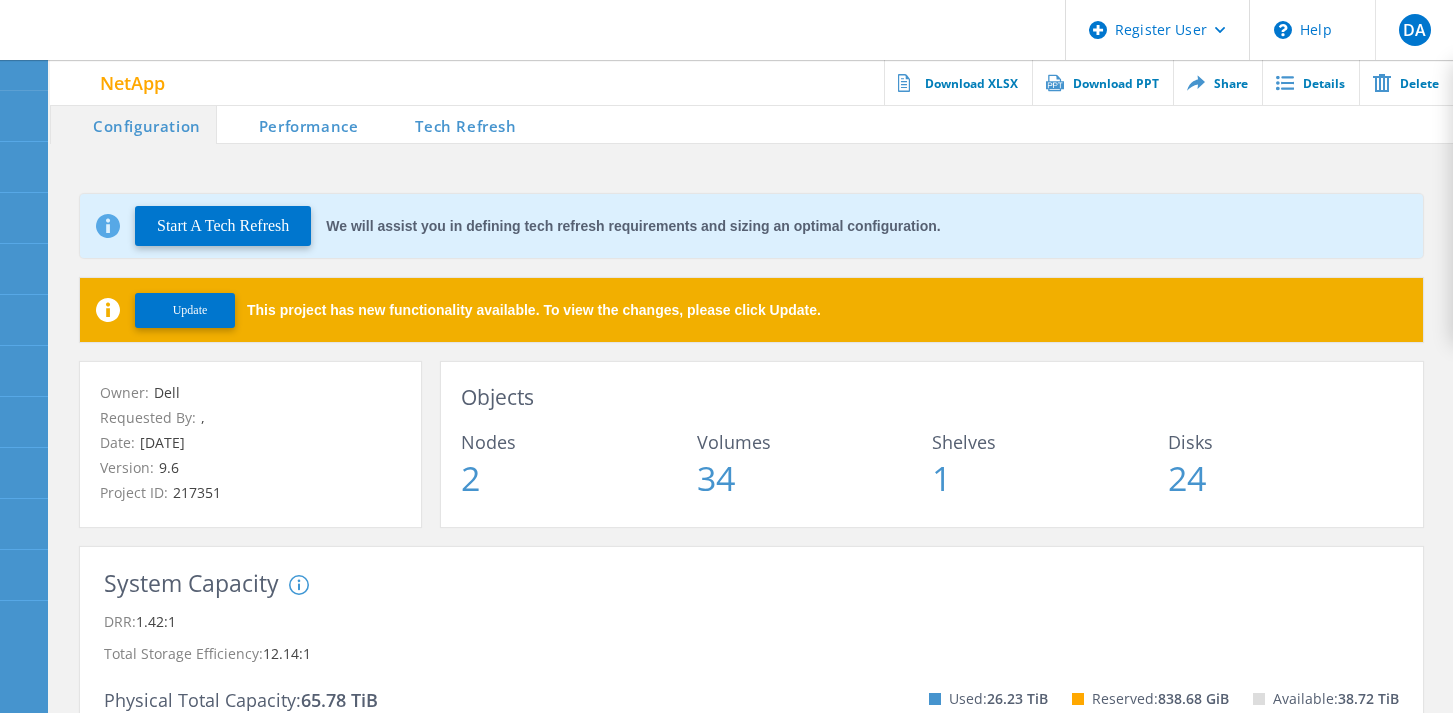 click on "Tech Refresh" at bounding box center [452, 124] 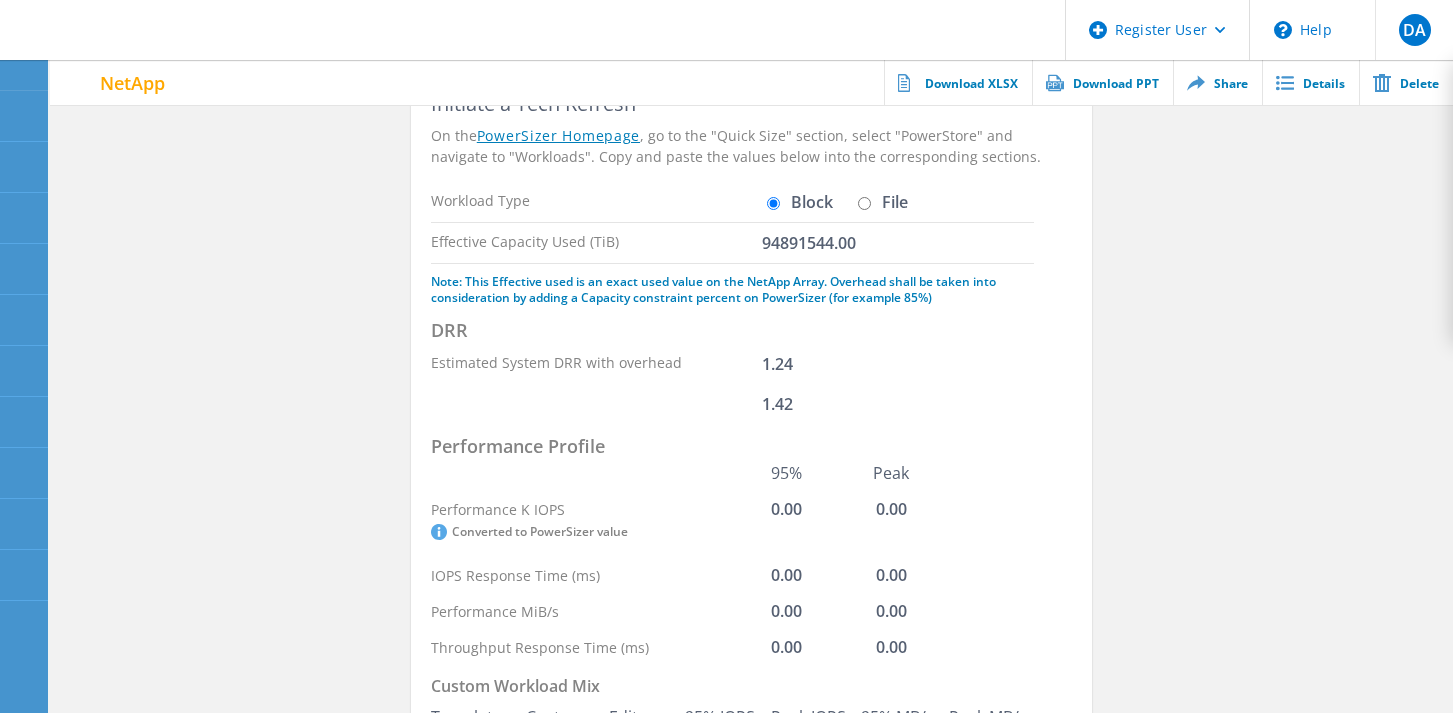 scroll, scrollTop: 134, scrollLeft: 0, axis: vertical 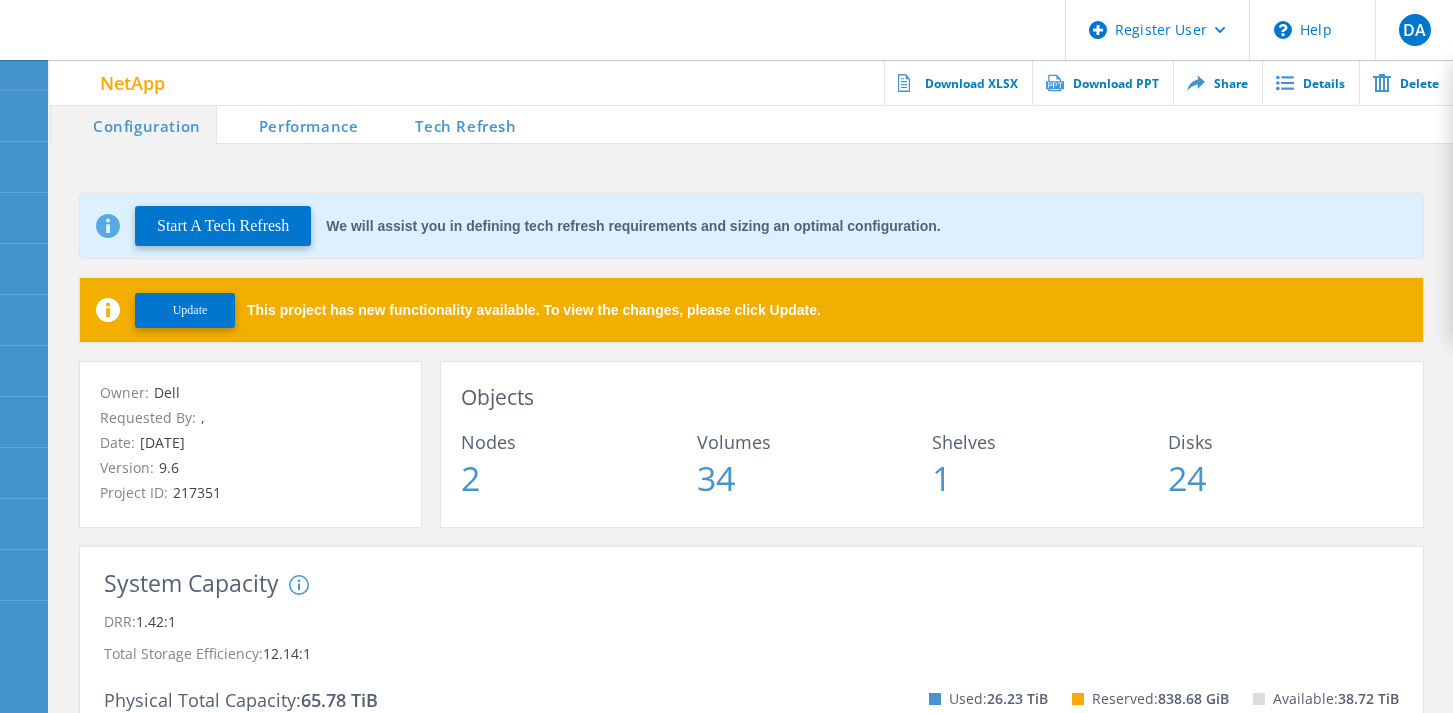click on "Tech Refresh" at bounding box center [452, 124] 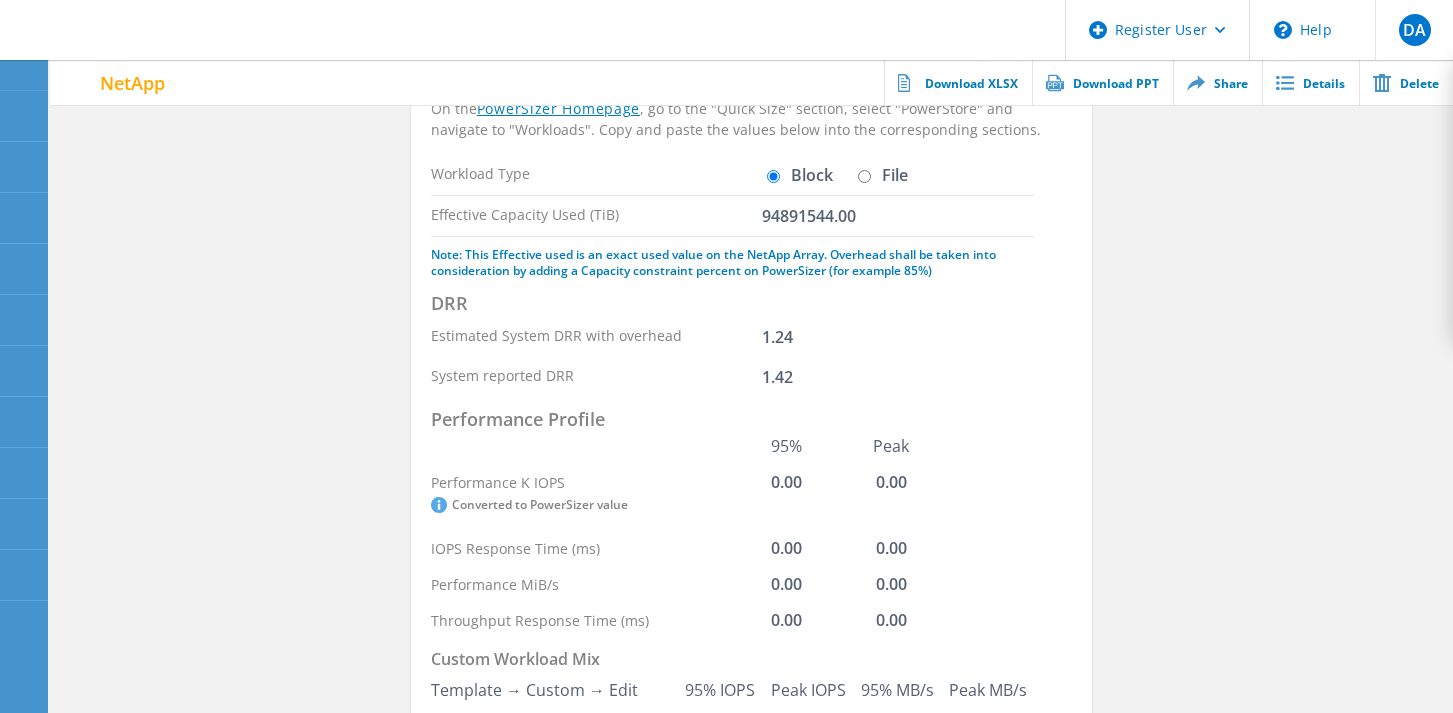 scroll, scrollTop: 165, scrollLeft: 0, axis: vertical 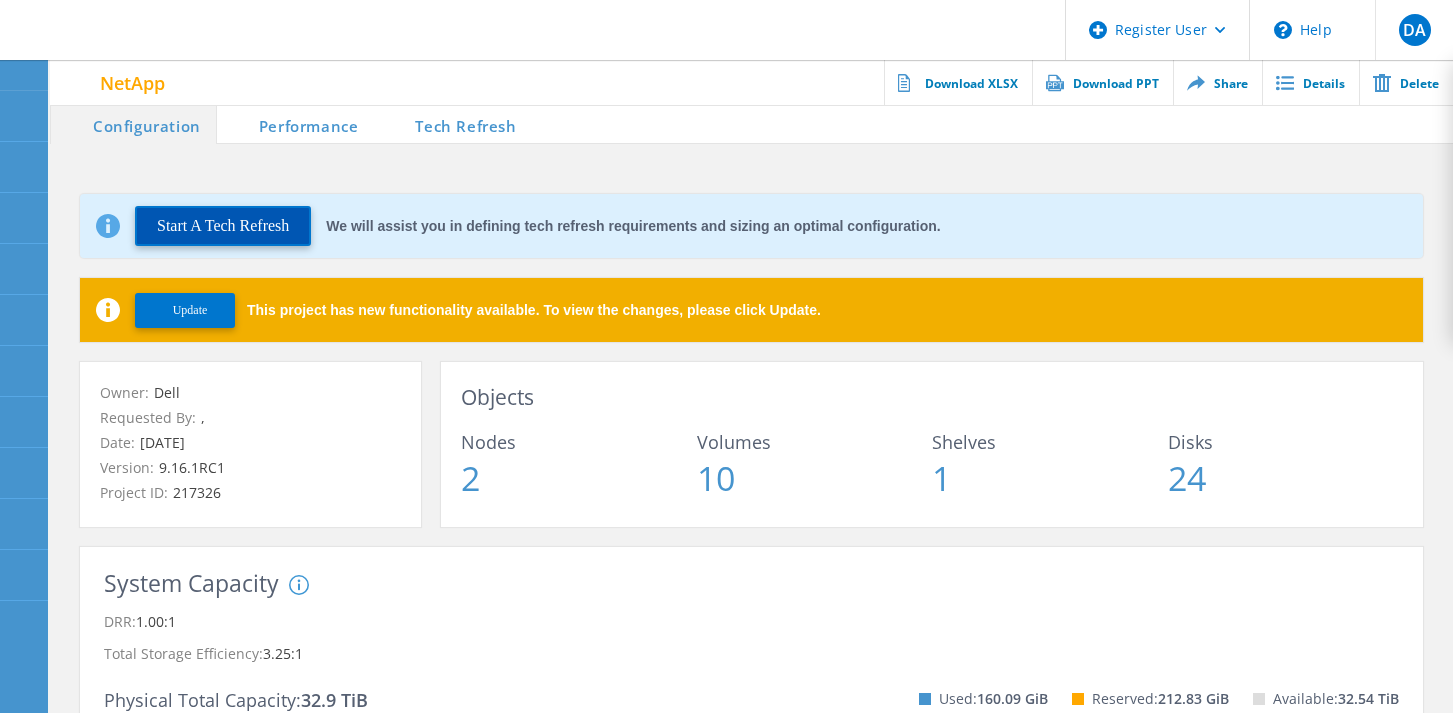 click on "Start A Tech Refresh" 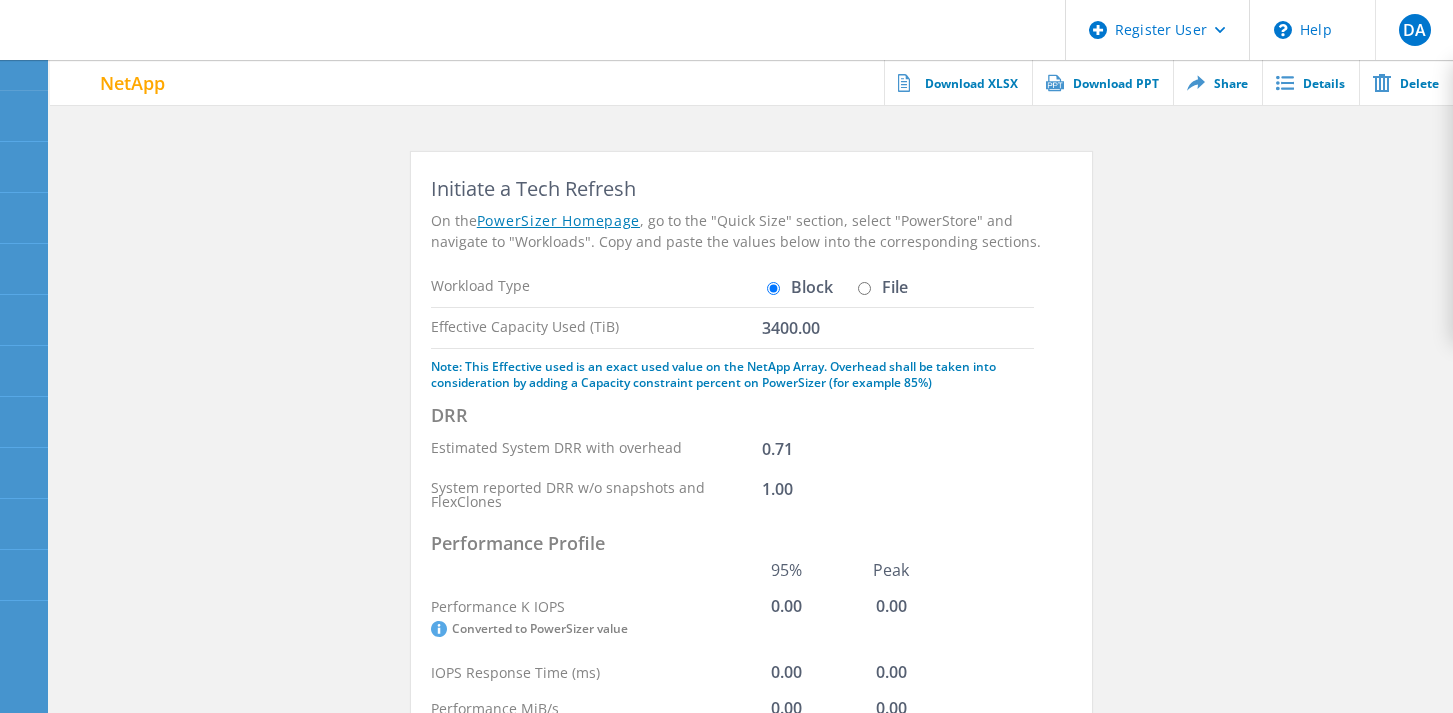 scroll, scrollTop: 0, scrollLeft: 0, axis: both 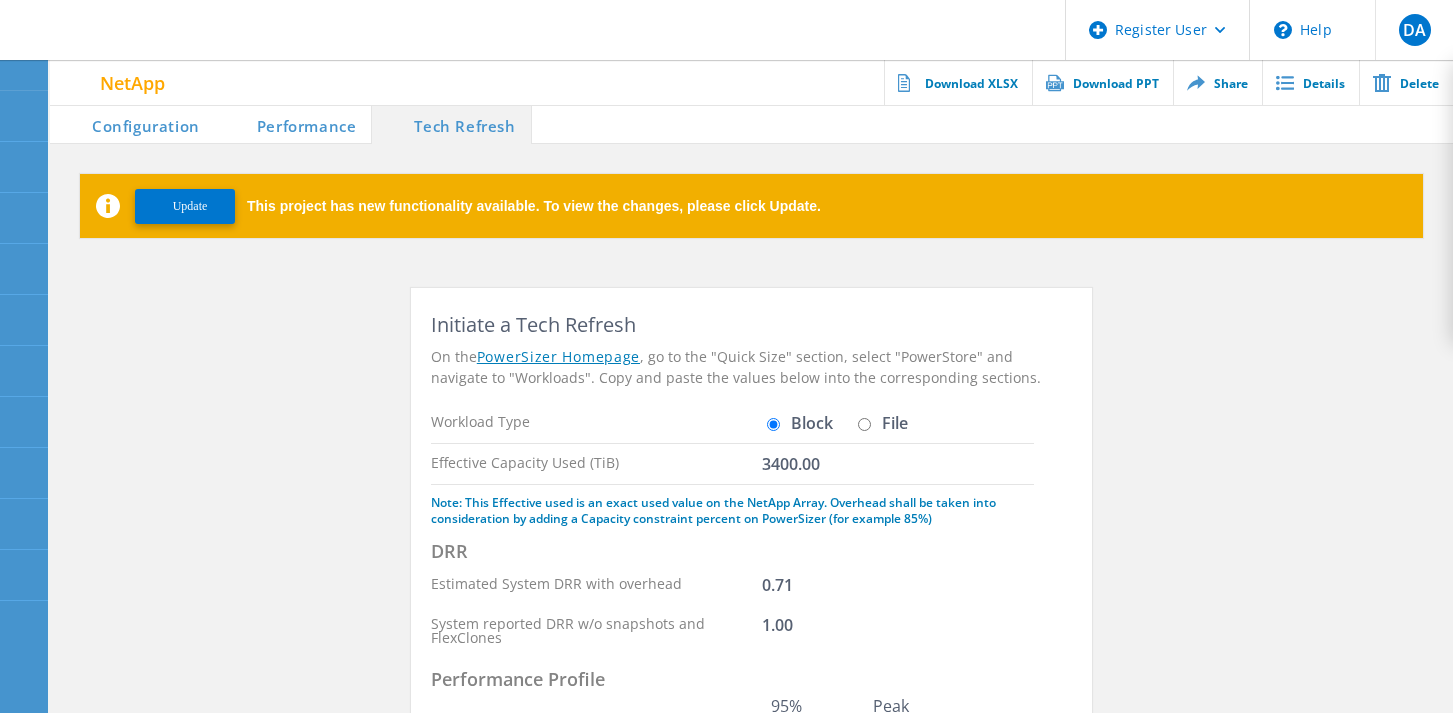 click on "File" 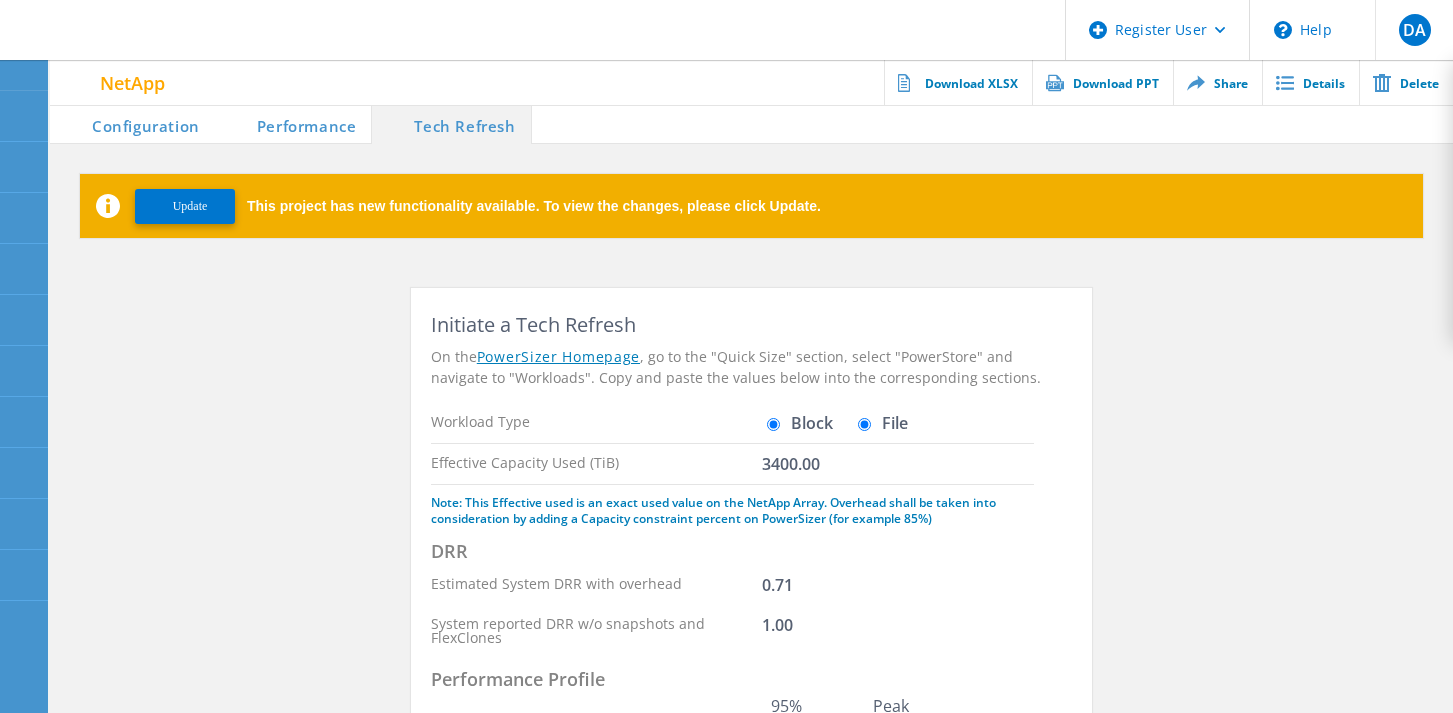 radio on "false" 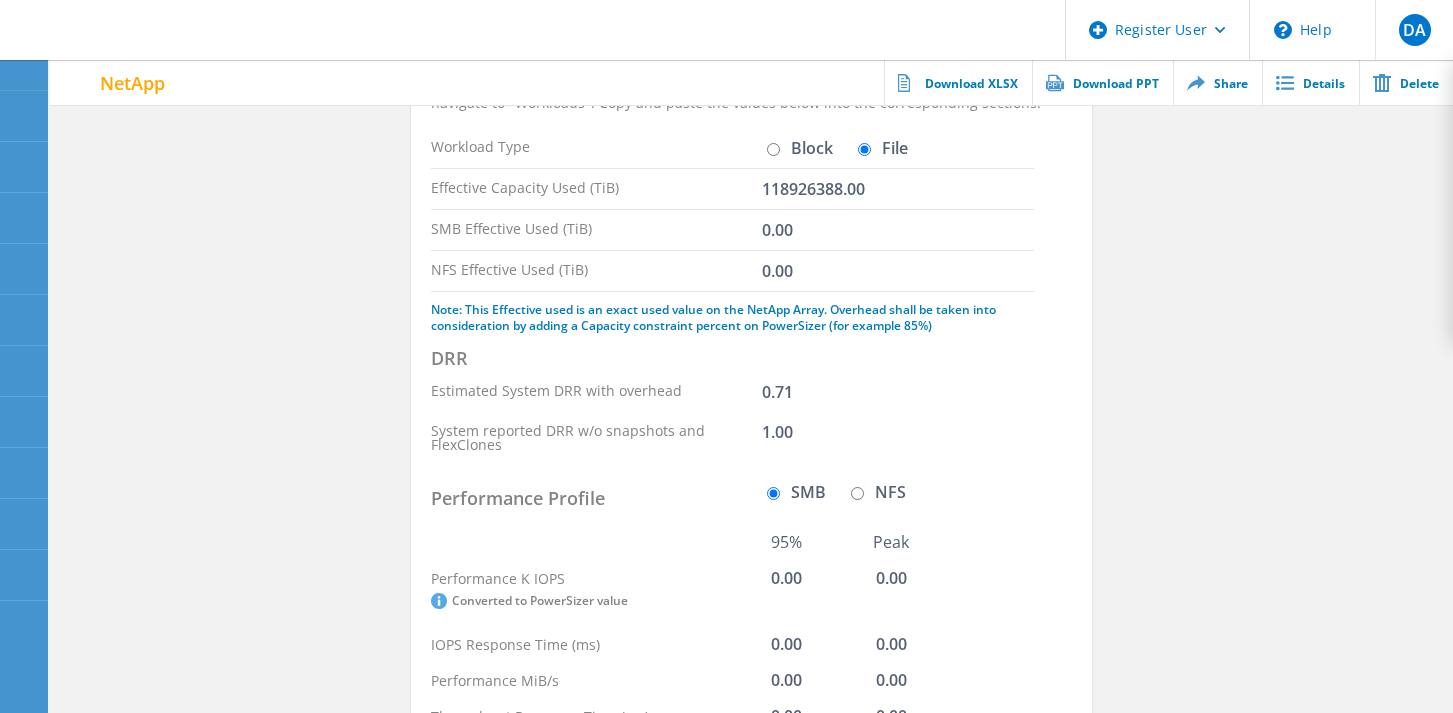 scroll, scrollTop: 288, scrollLeft: 0, axis: vertical 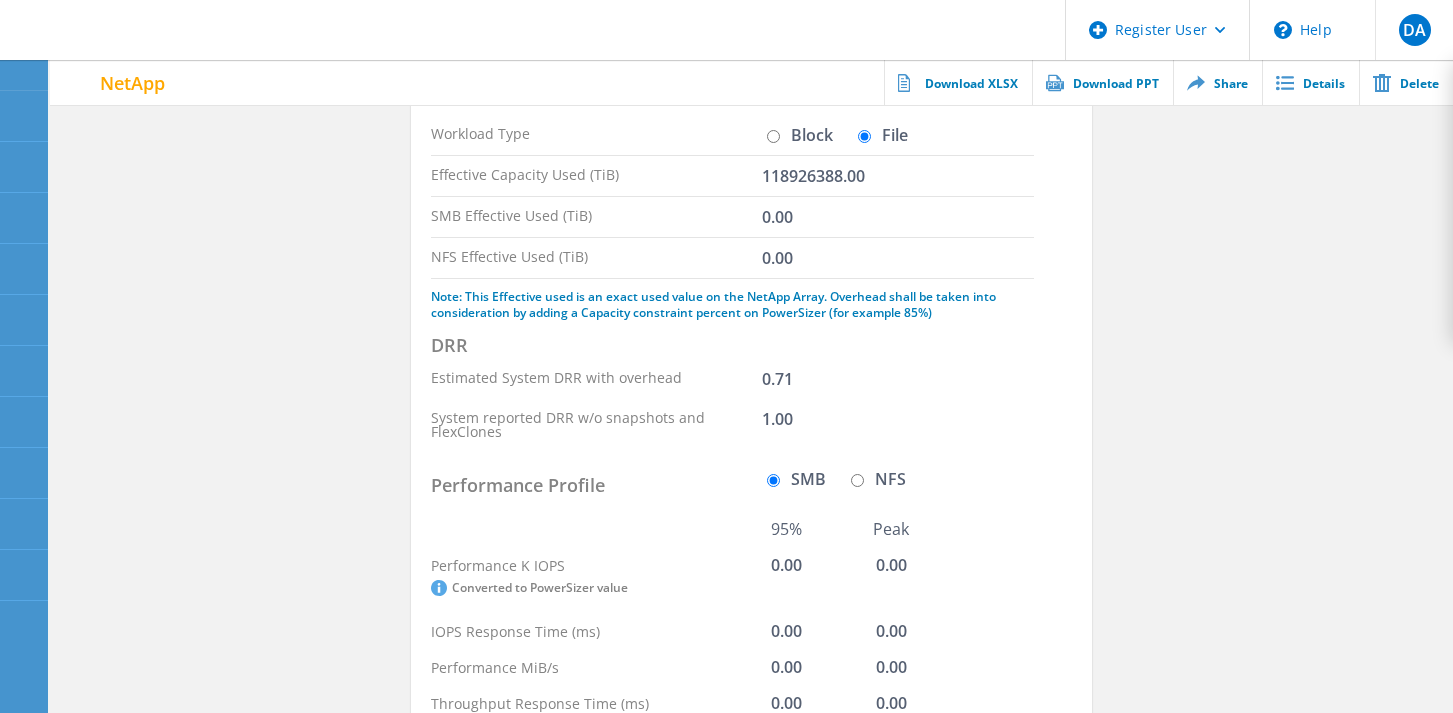 click on "NFS" 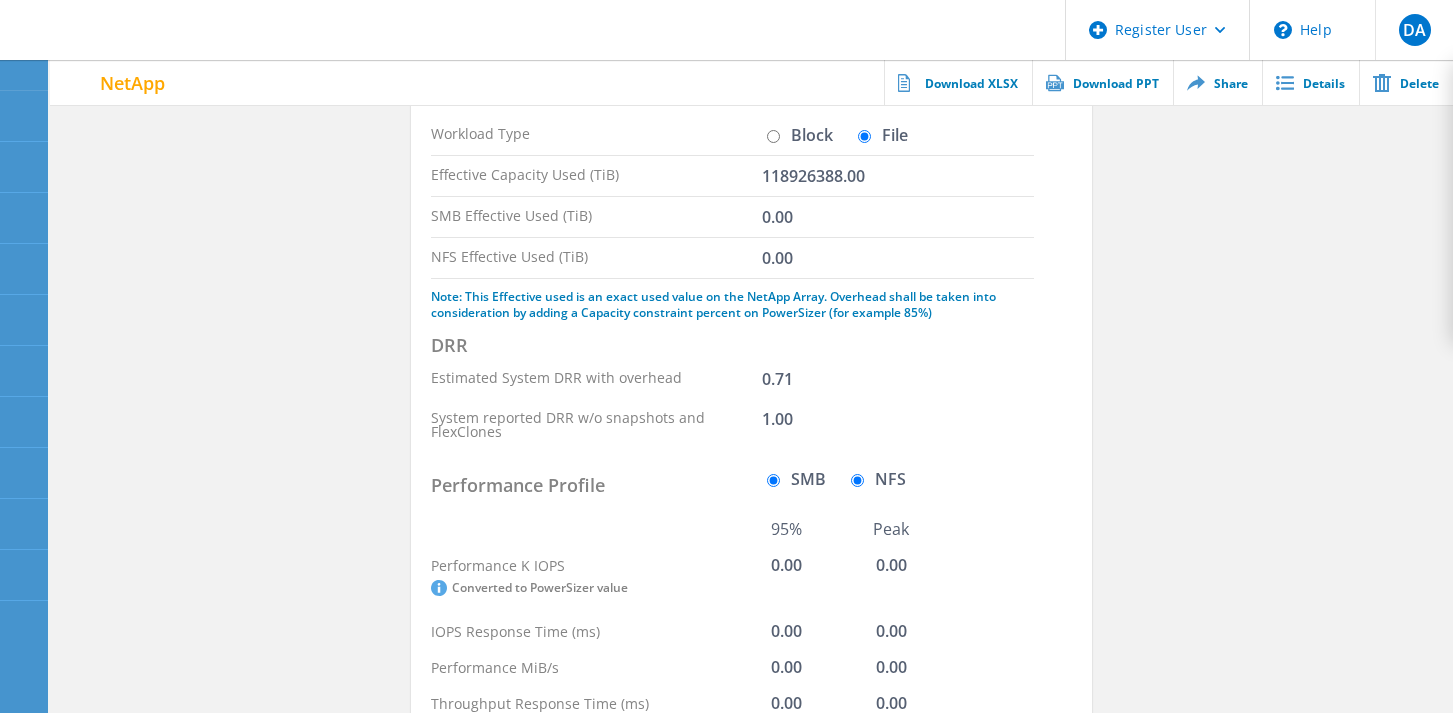 radio on "false" 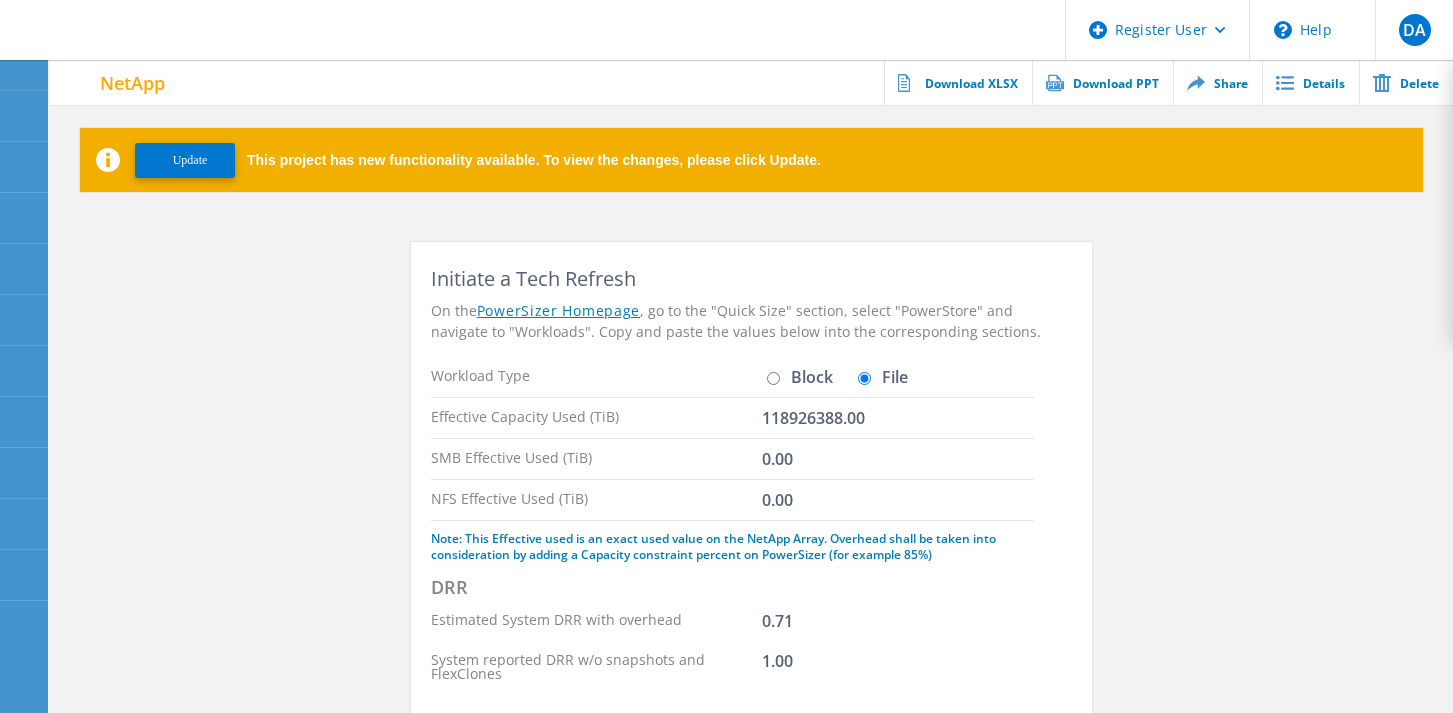 scroll, scrollTop: 0, scrollLeft: 0, axis: both 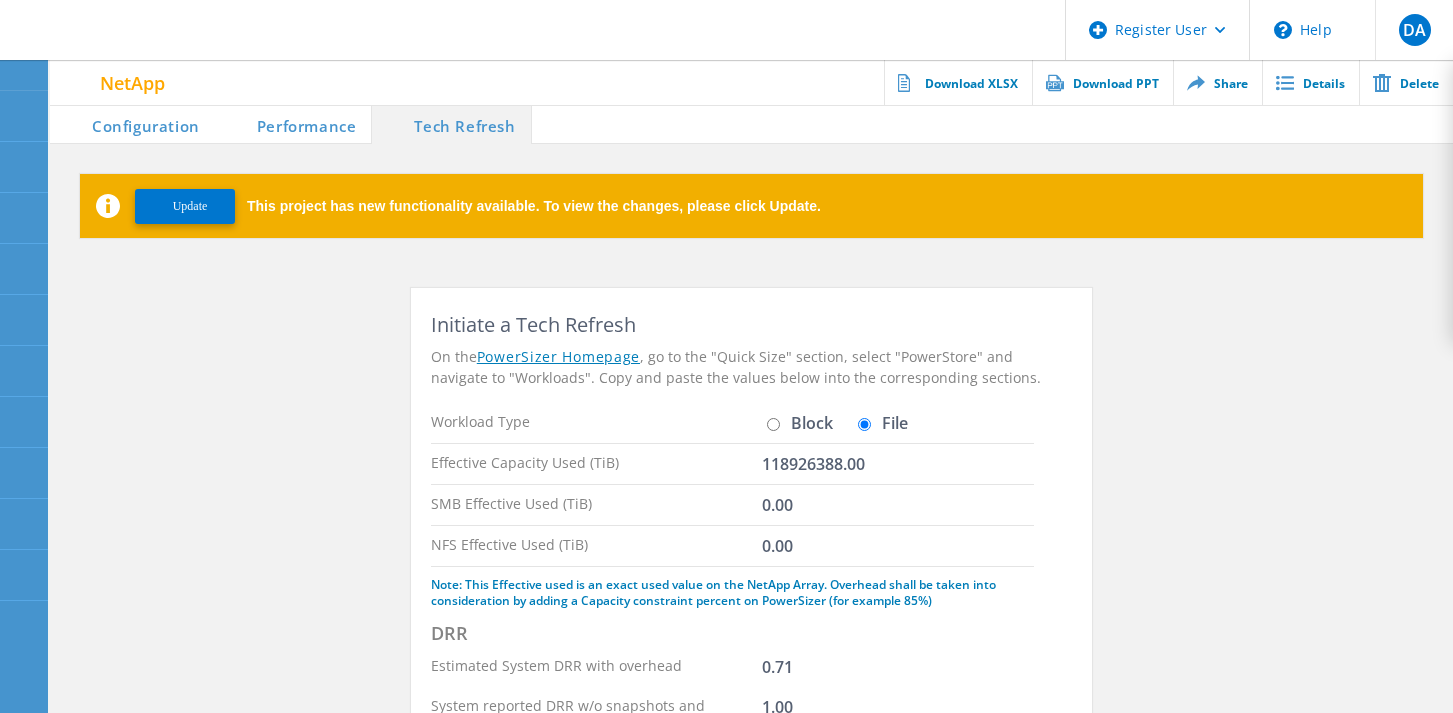 click on "Block" 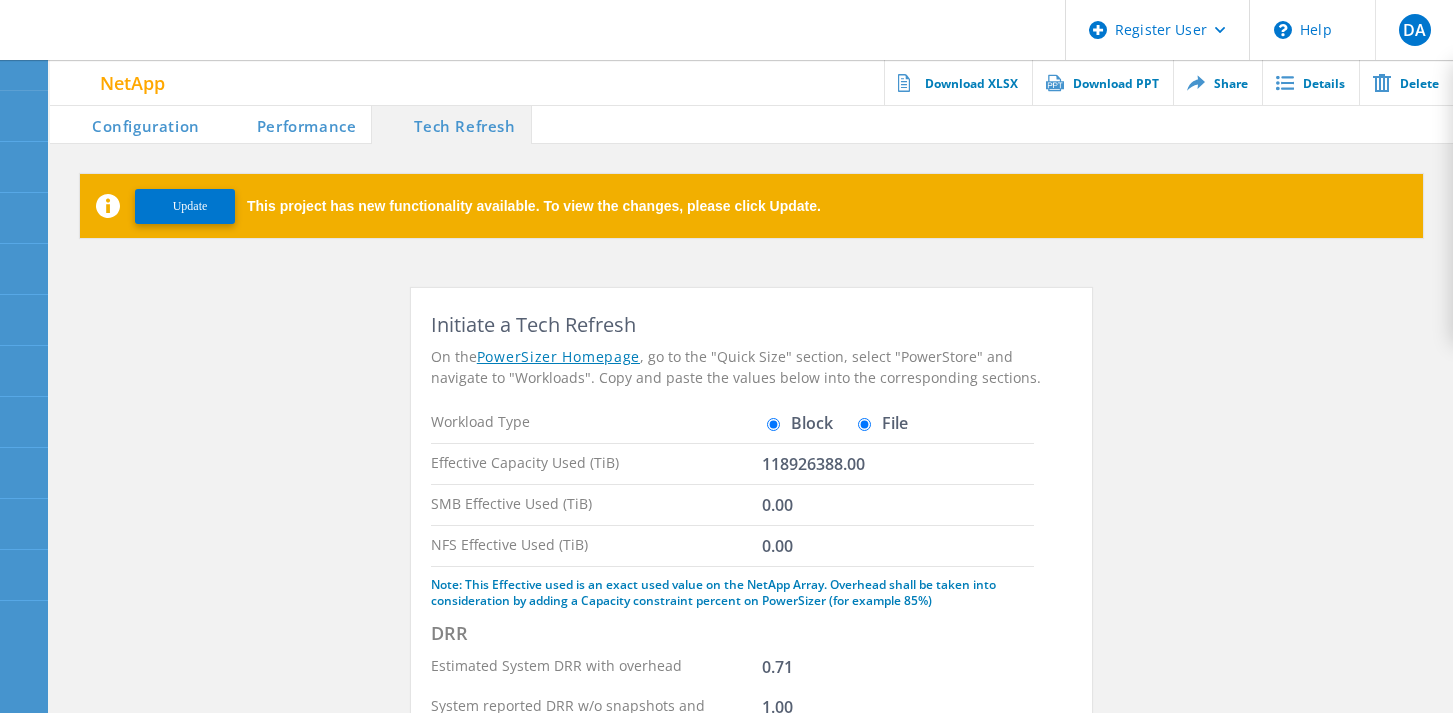 radio on "false" 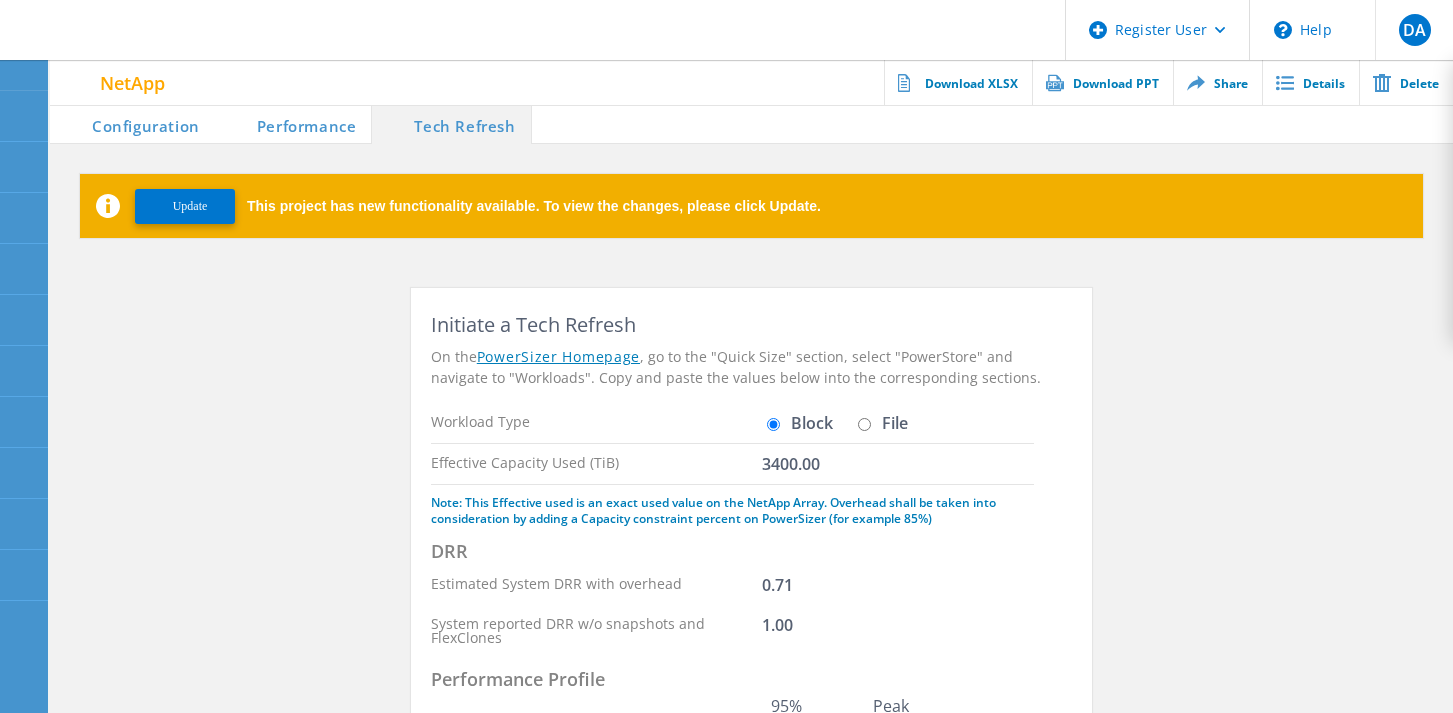 click on "Performance" 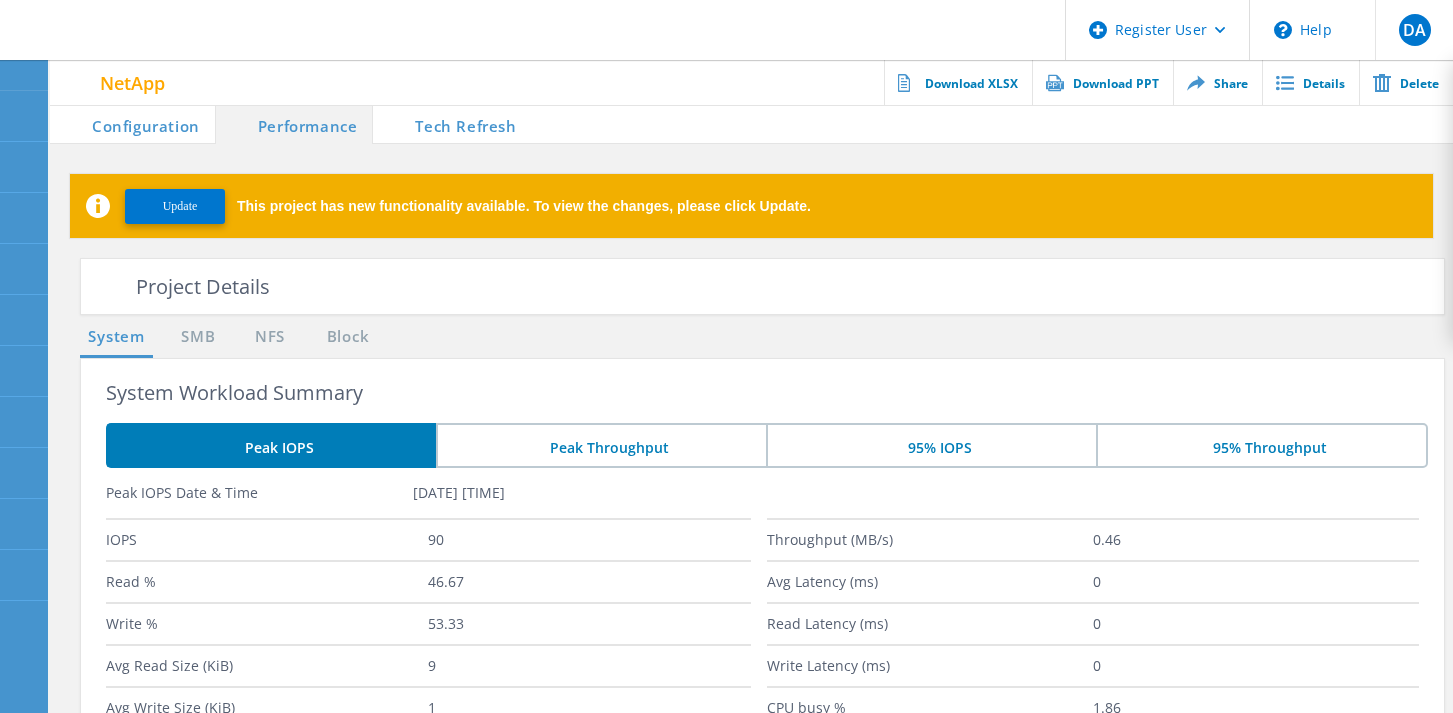 click on "Configuration" 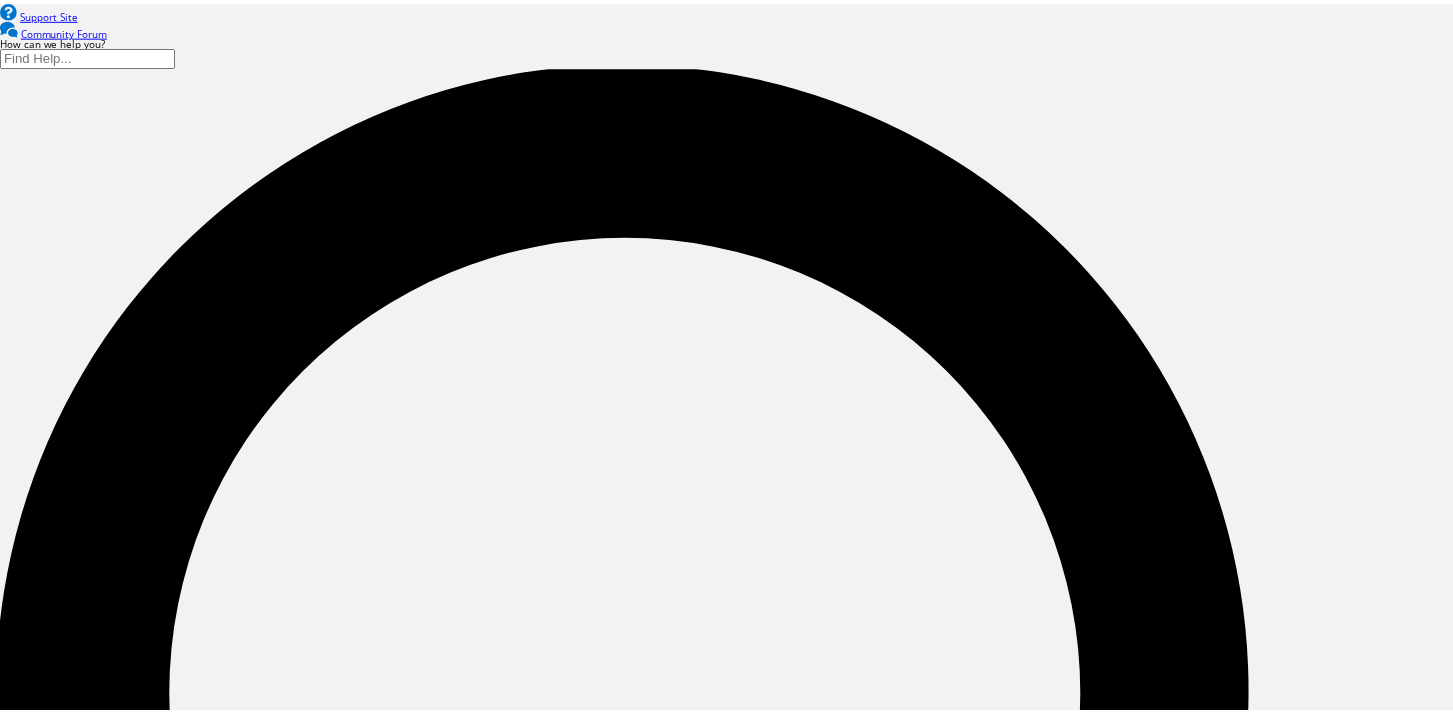 scroll, scrollTop: 0, scrollLeft: 0, axis: both 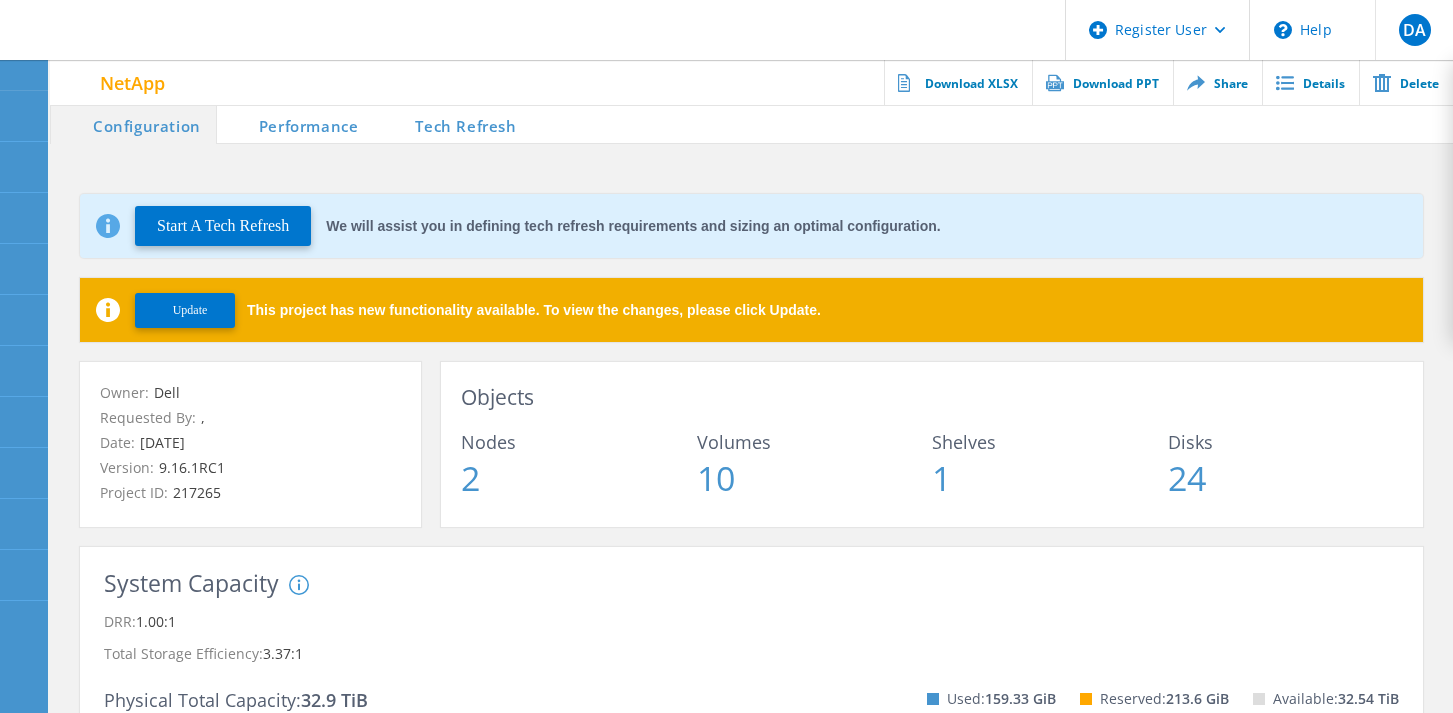 click on "Start A Tech Refresh
We will assist you in defining tech refresh requirements and sizing an optimal configuration." at bounding box center [751, 226] 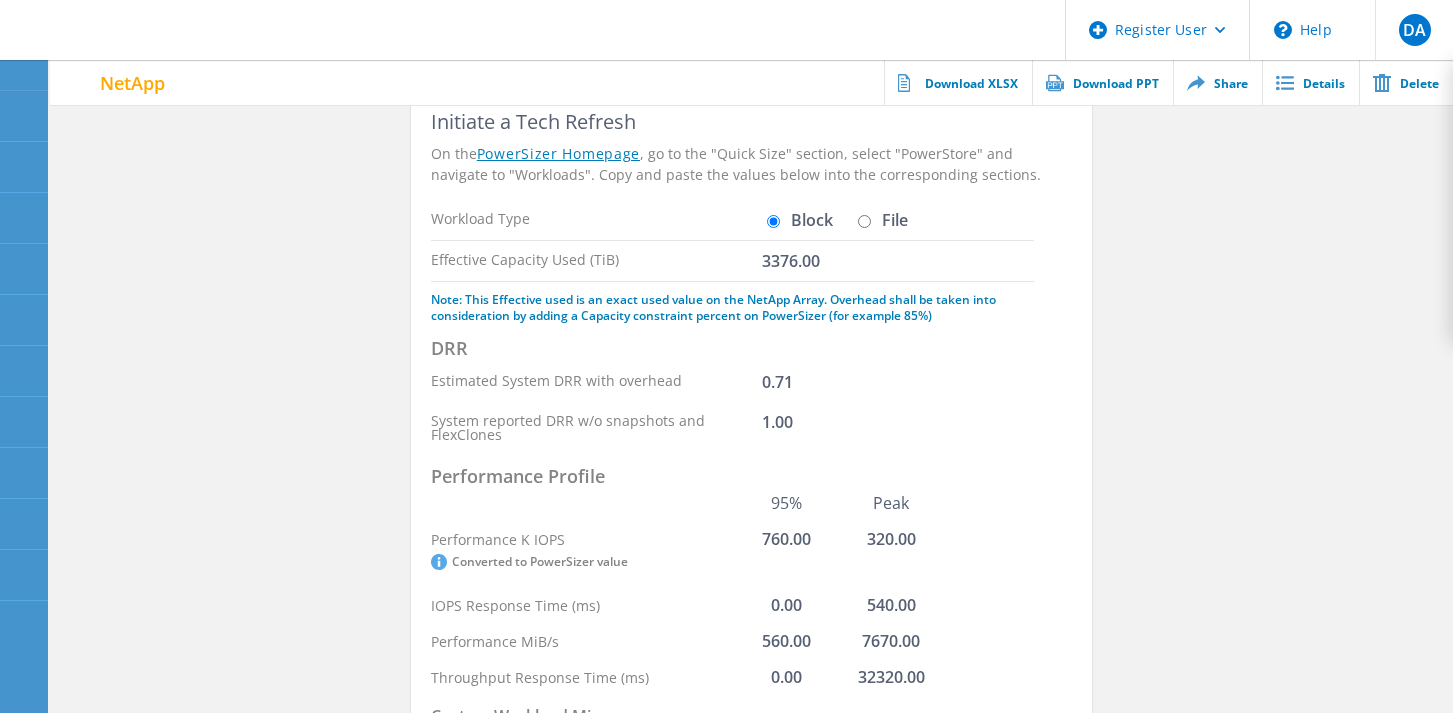 scroll, scrollTop: 202, scrollLeft: 0, axis: vertical 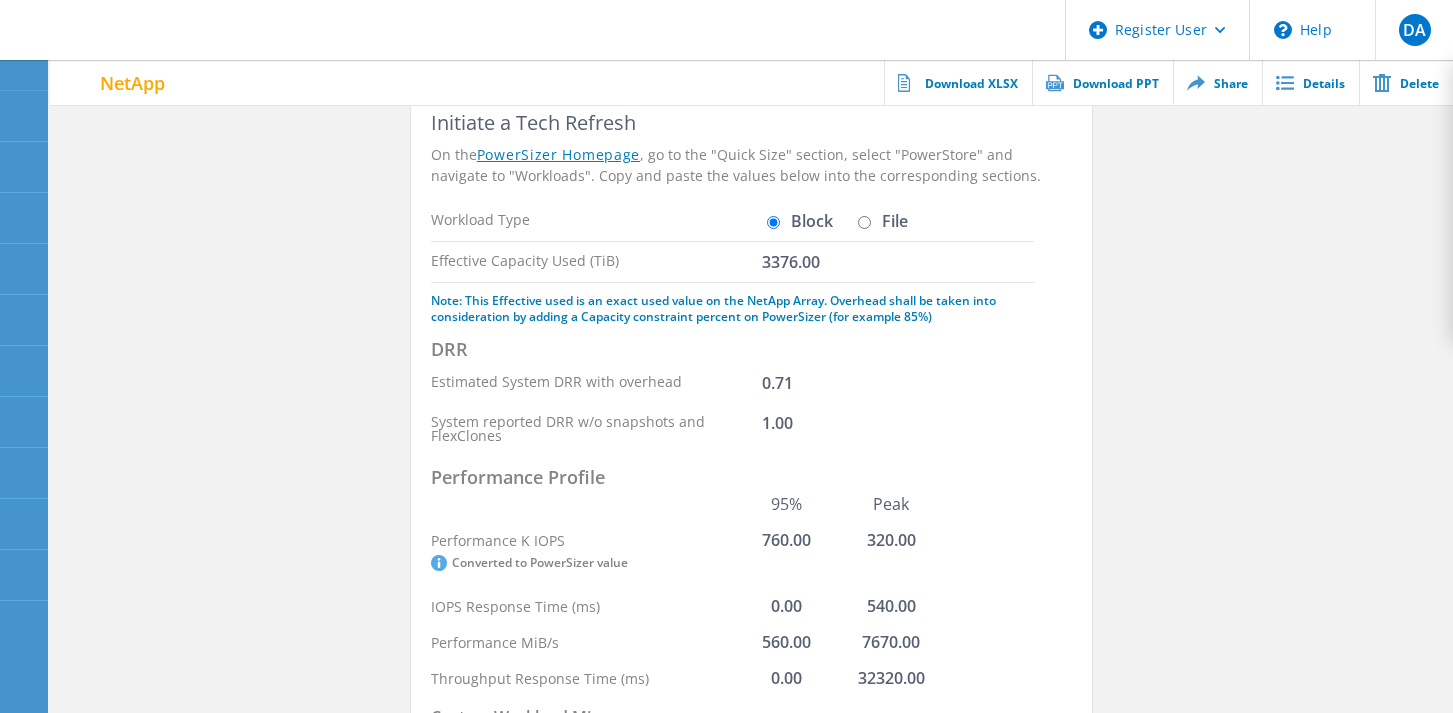 click on "File" 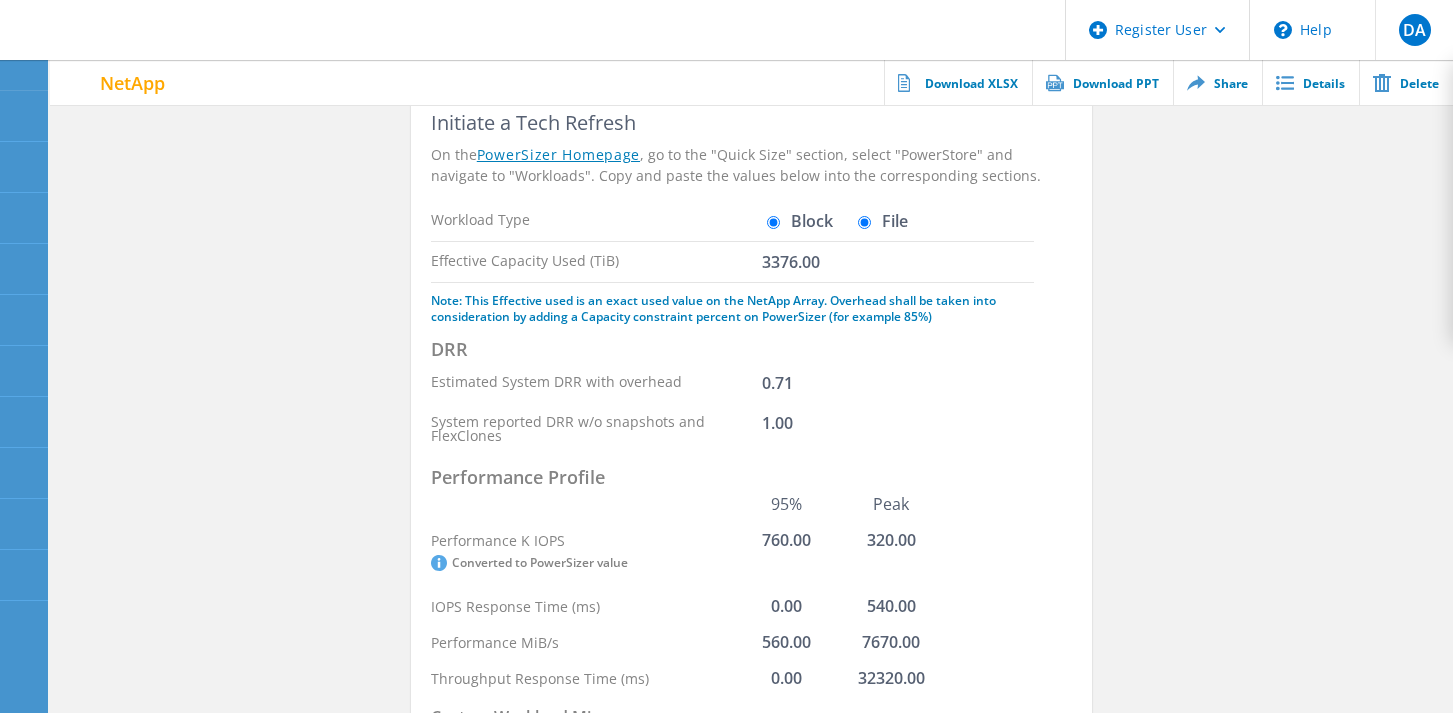 radio on "false" 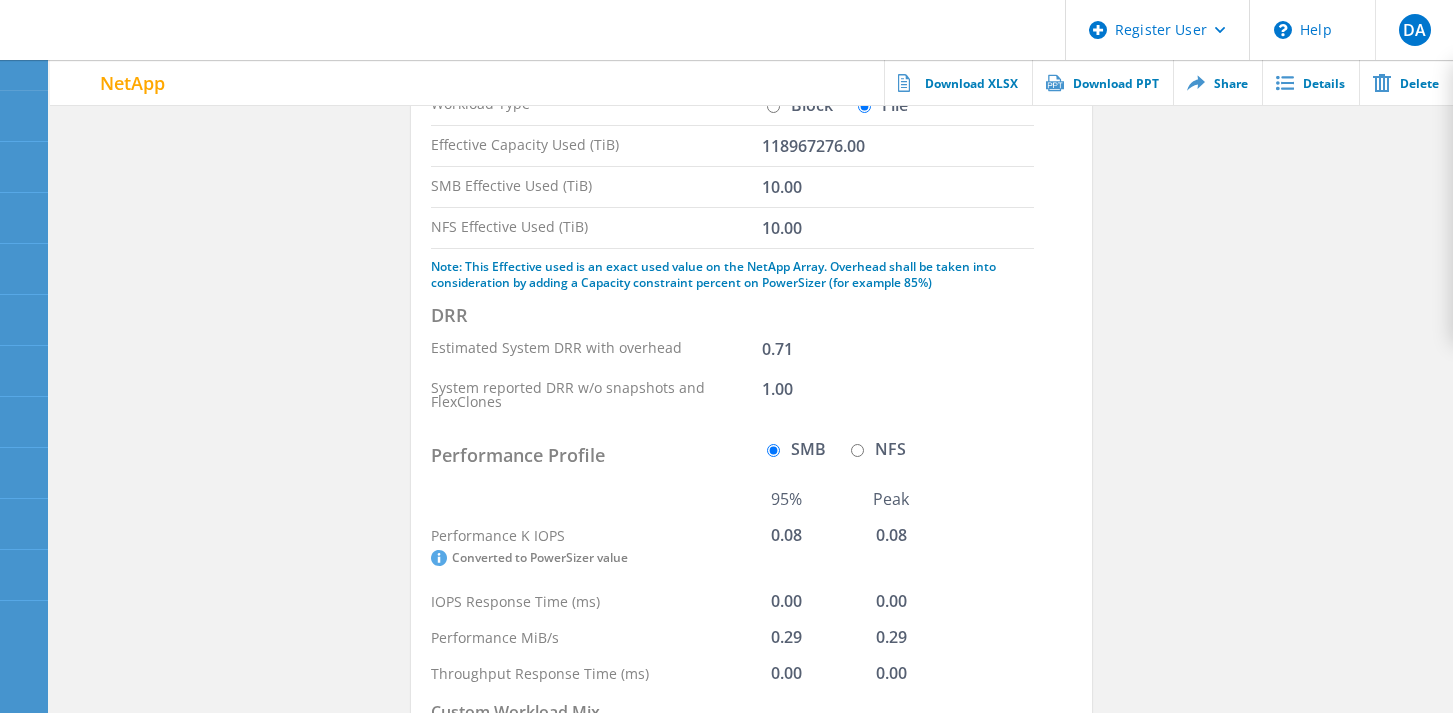 scroll, scrollTop: 618, scrollLeft: 0, axis: vertical 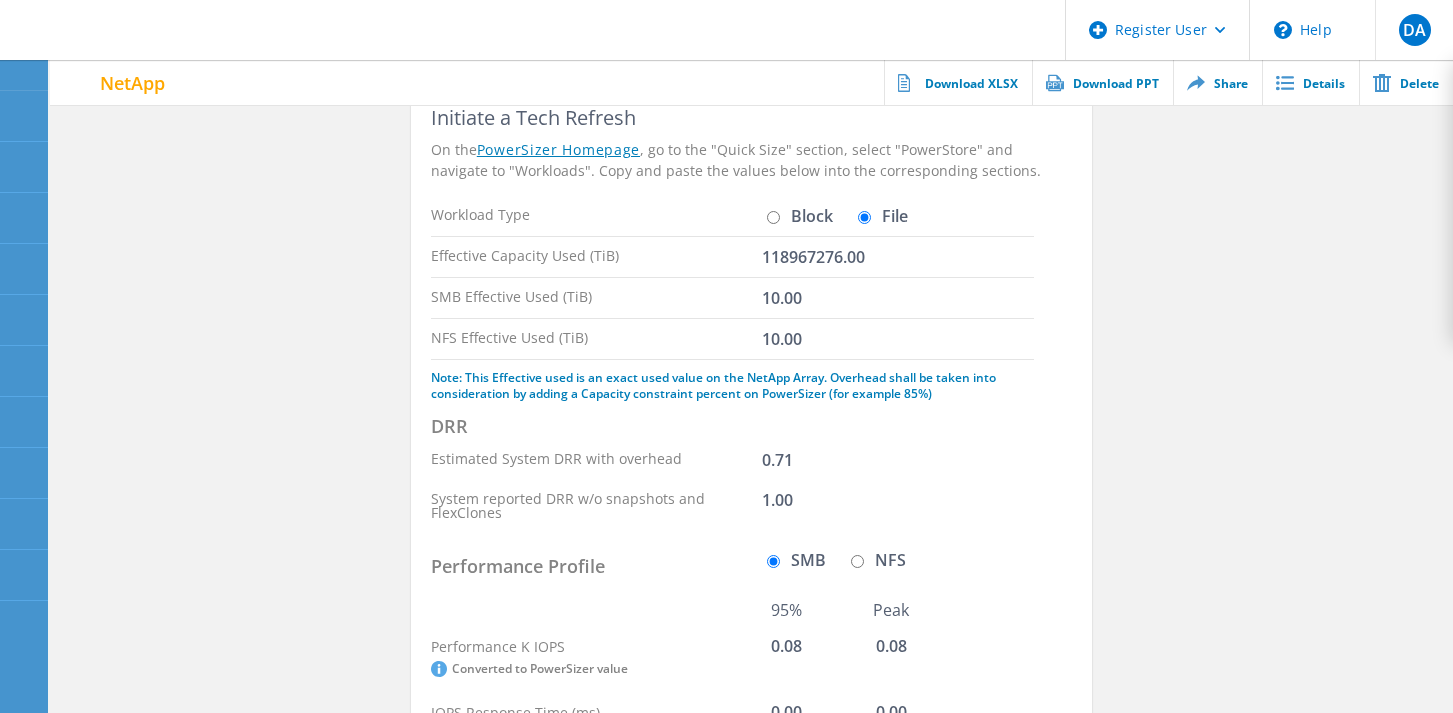 click on "Initiate a Tech Refresh On the  PowerSizer Homepage , go to the "Quick Size" section, select "PowerStore" and navigate to "Workloads". Copy and paste the values below into the corresponding sections.  Workload Type  Block   File  Effective Capacity Used (TiB)  118967276.00 SMB Effective Used (TiB)  10.00 NFS Effective Used (TiB)  10.00  Note: This Effective used is an exact used value on the NetApp Array. Overhead shall be taken into consideration by adding a Capacity constraint percent on PowerSizer (for example 85%)   DRR  Estimated System DRR with overhead 0.71 System reported DRR w/o snapshots and FlexClones 1.00  Performance Profile   SMB   NFS  95% Peak Performance K IOPS   Converted to PowerSizer value  0.08 0.08 IOPS Response Time (ms) 0.00 0.00 Performance MiB/s 0.29 0.29 Throughput Response Time (ms) 0.00 0.00 Custom Workload Mix  Template → Custom → Edit  95% IOPS Peak IOPS 95% MB/s Peak MB/s Rand Read Miss % 47.37  47.37 47.37 47.37 Rand Read Avg Size (KiB) 7.00 7.00 7.00 7.00 52.63 52.63 0.00" 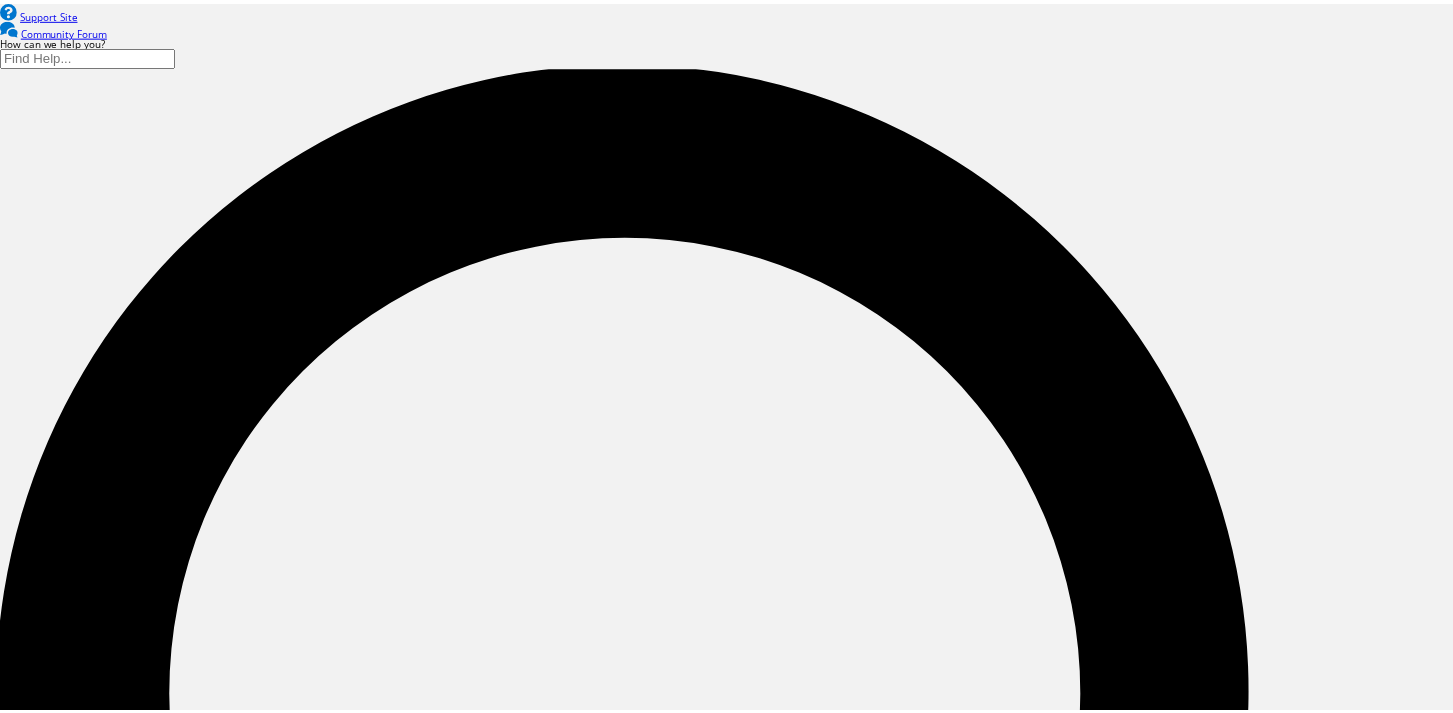 scroll, scrollTop: 0, scrollLeft: 0, axis: both 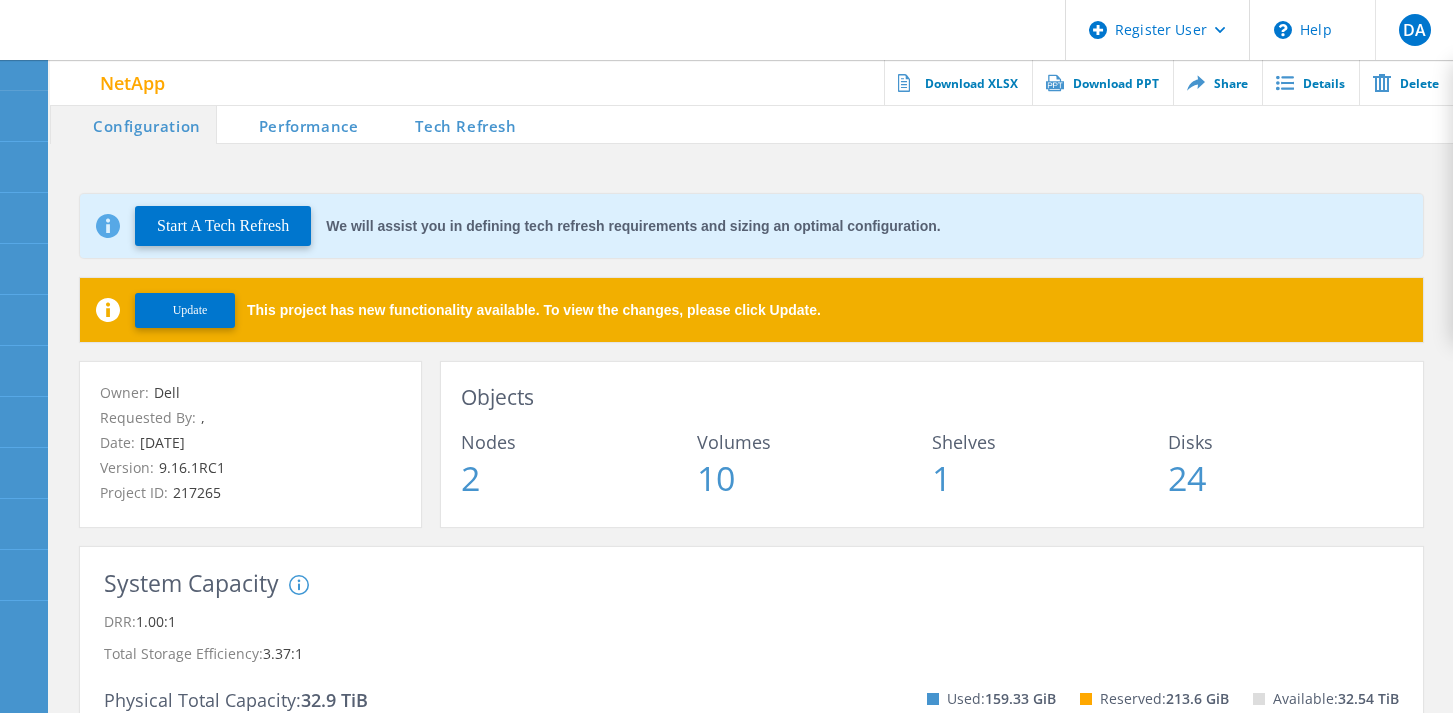 click on "Tech Refresh" at bounding box center (452, 124) 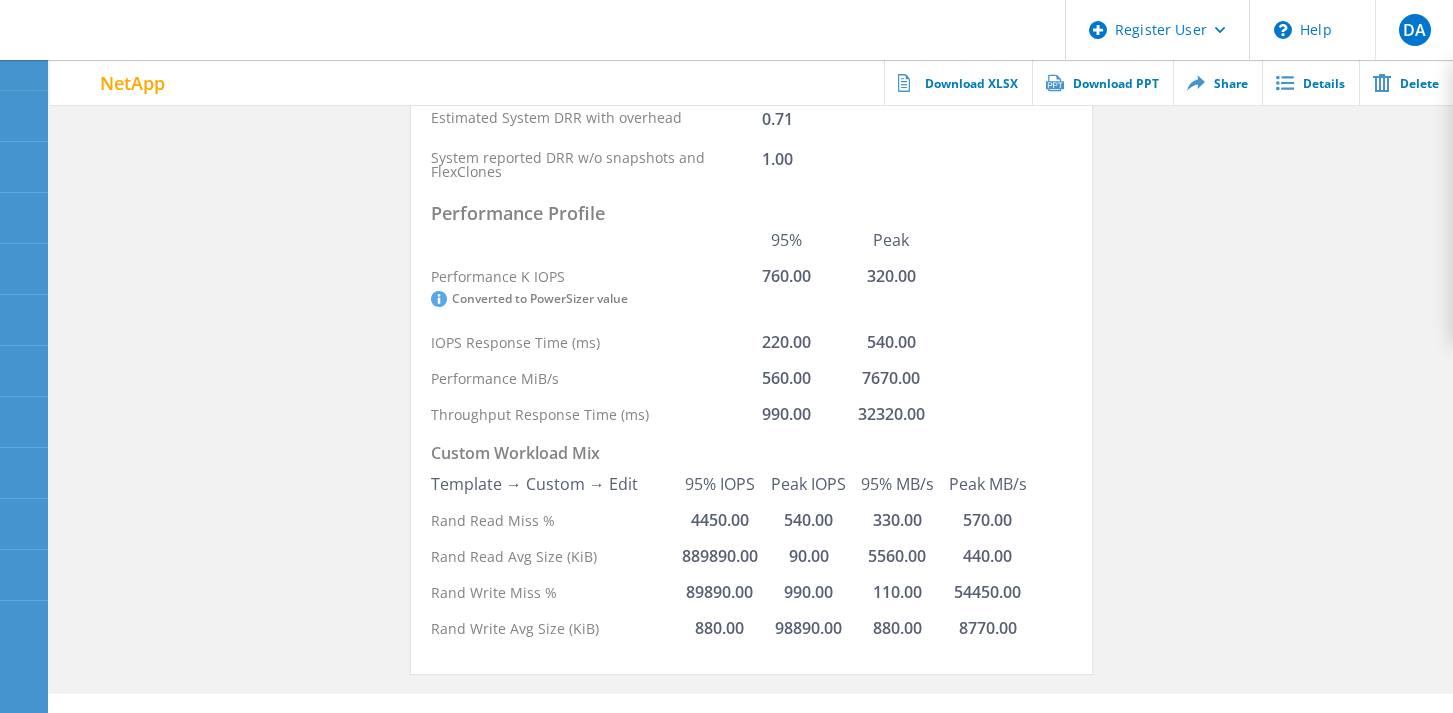 scroll, scrollTop: 0, scrollLeft: 0, axis: both 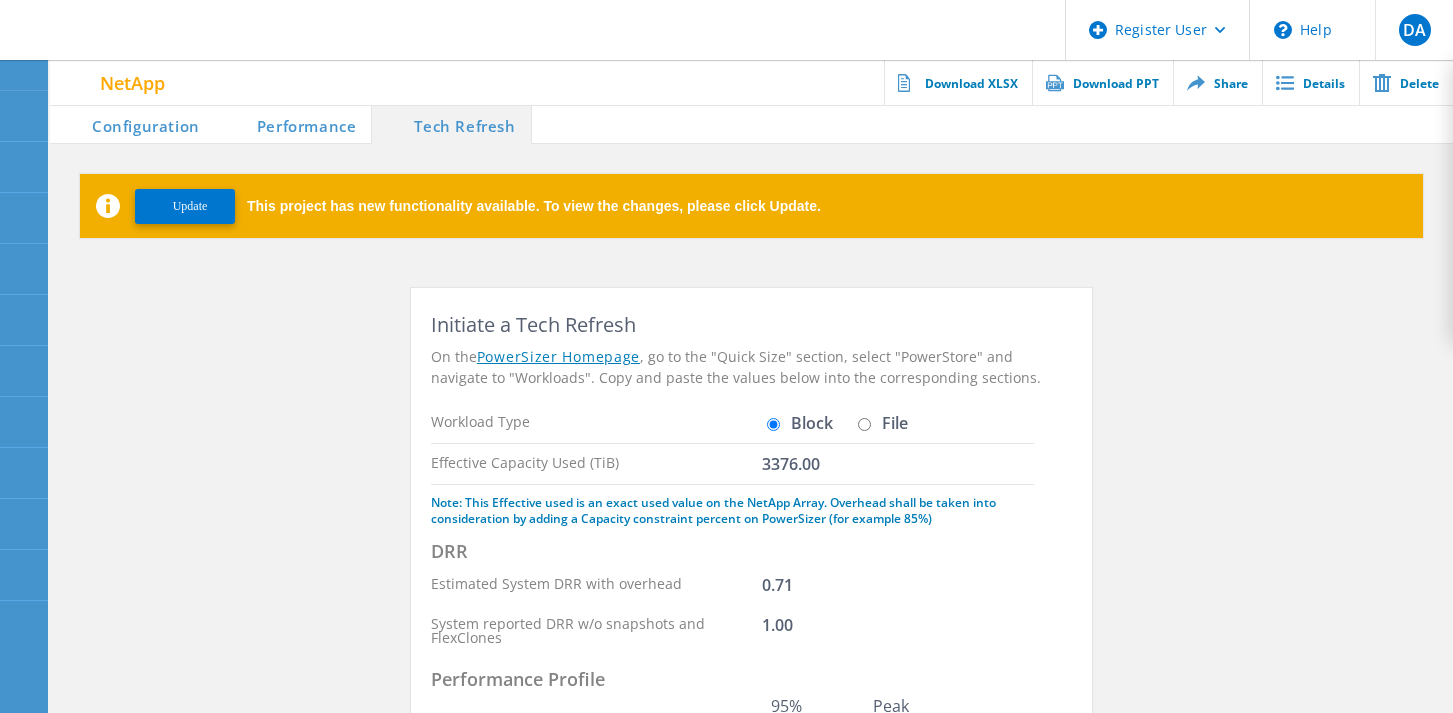 click on "File" 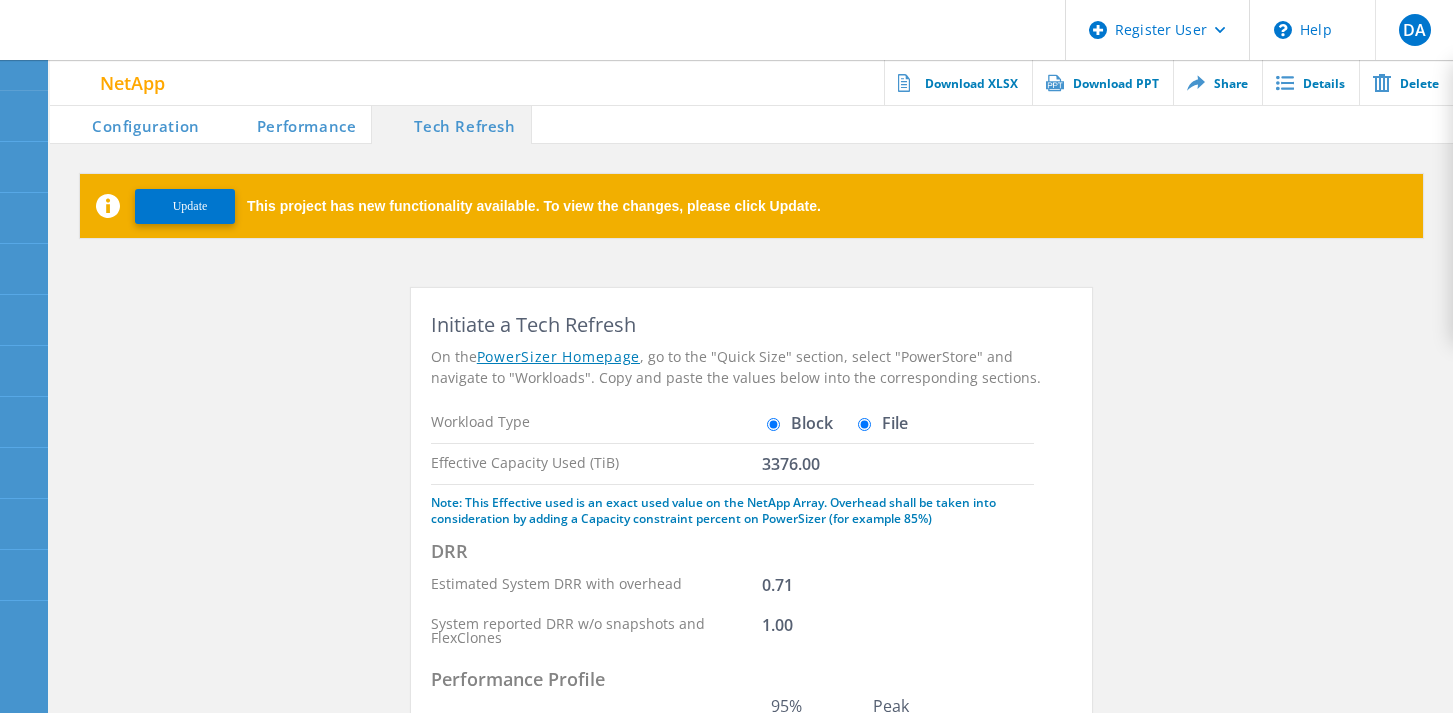 radio on "false" 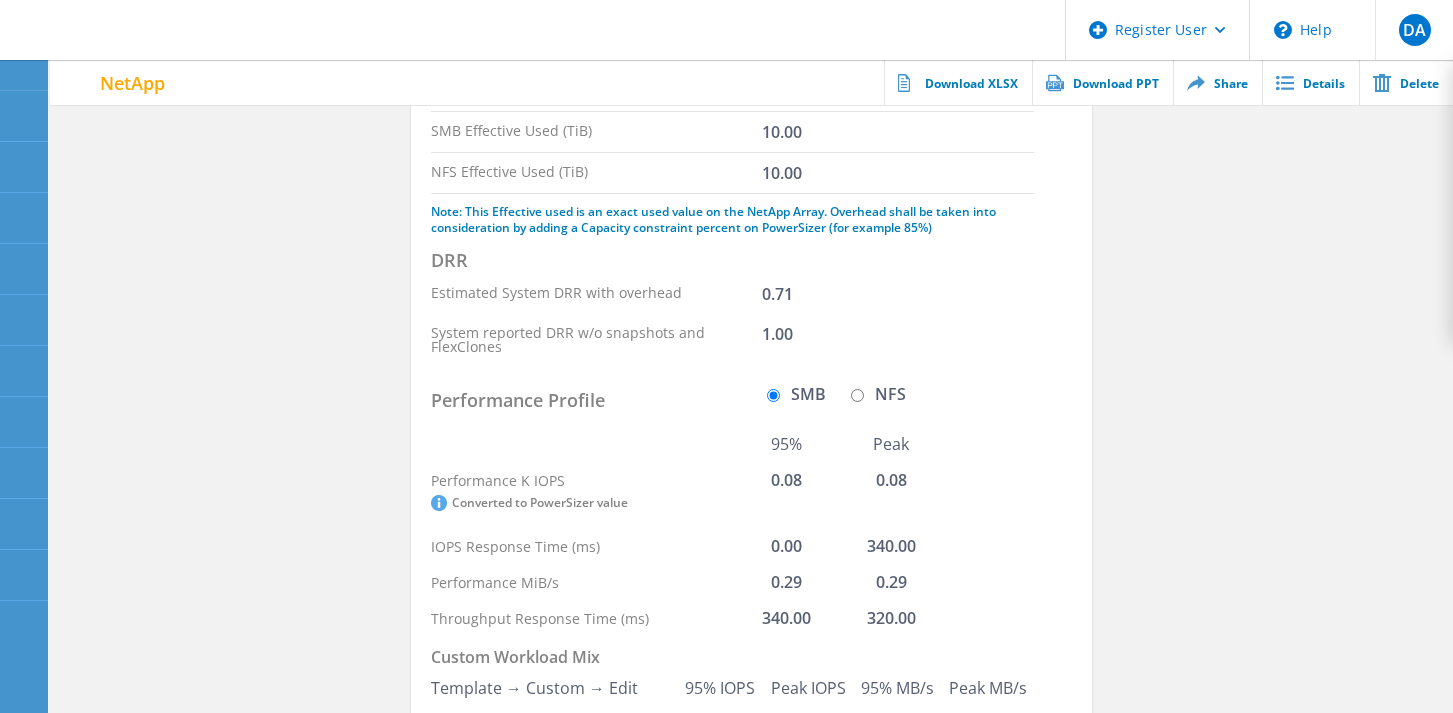 scroll, scrollTop: 374, scrollLeft: 0, axis: vertical 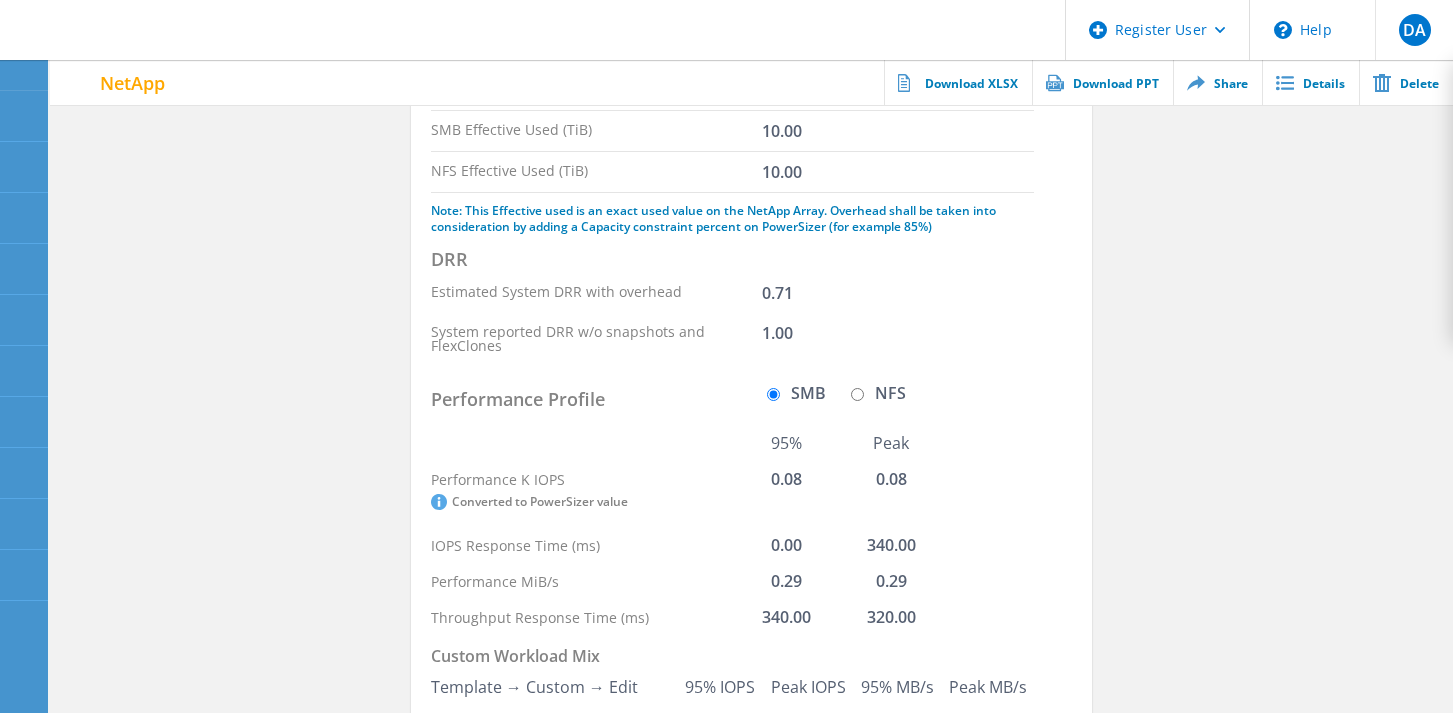 click on "NFS" 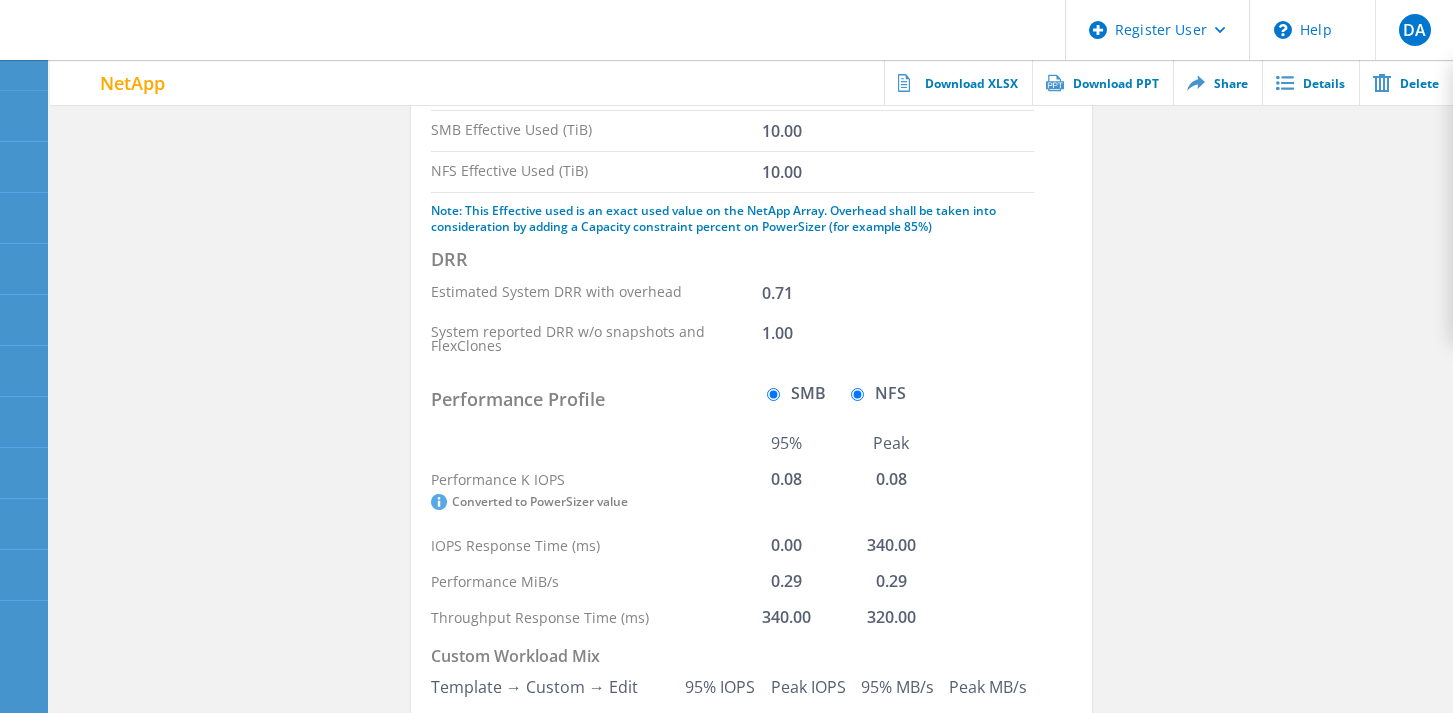 radio on "false" 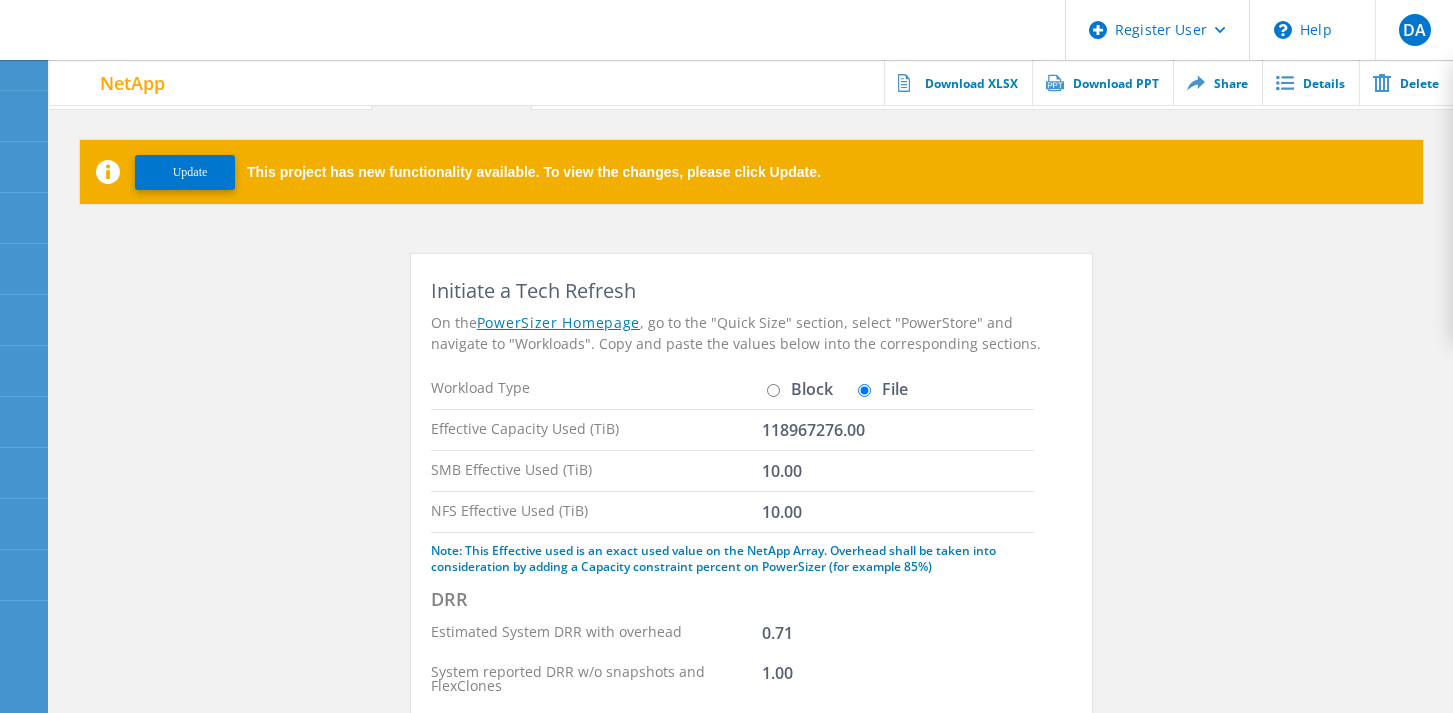 scroll, scrollTop: 0, scrollLeft: 0, axis: both 